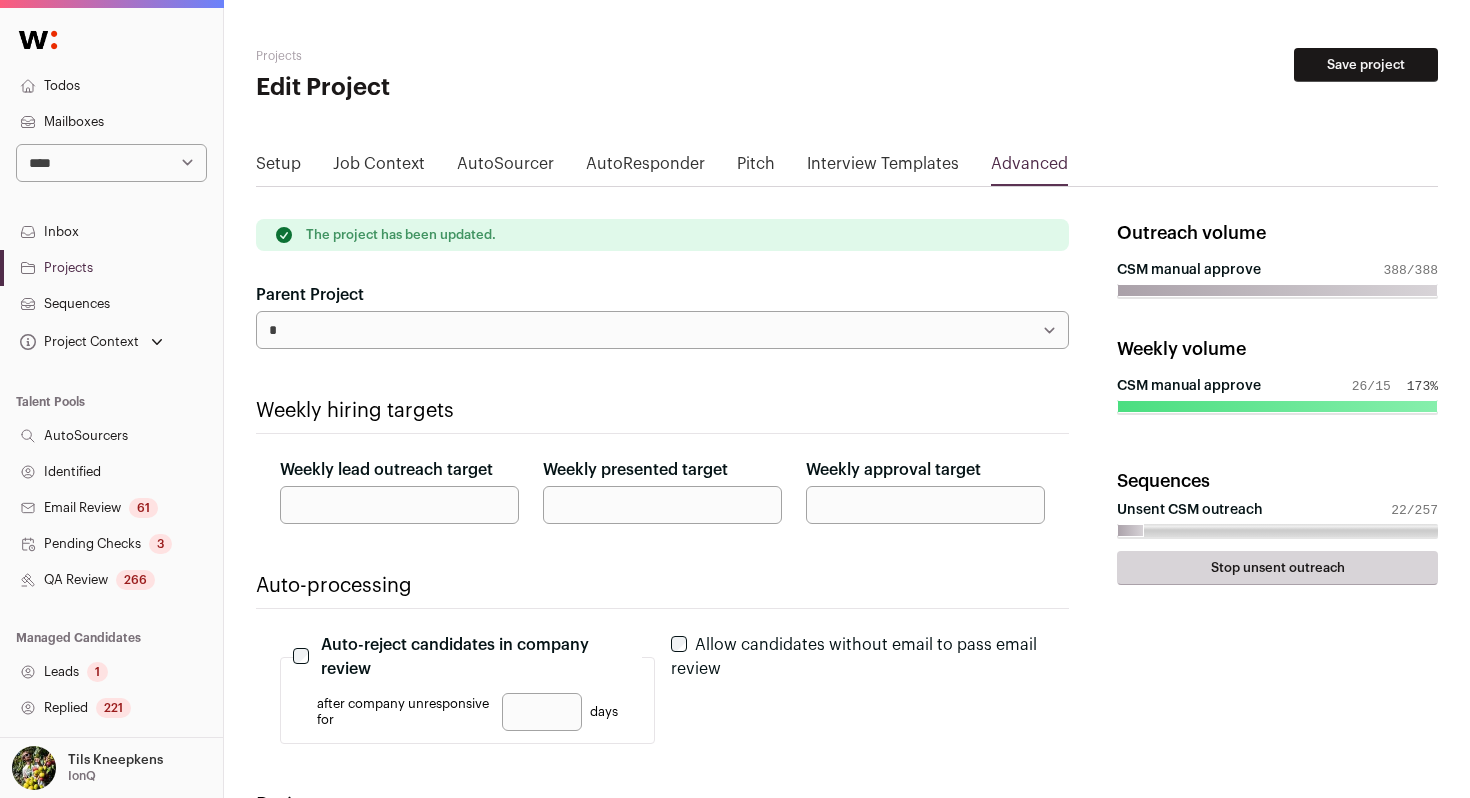 scroll, scrollTop: 0, scrollLeft: 0, axis: both 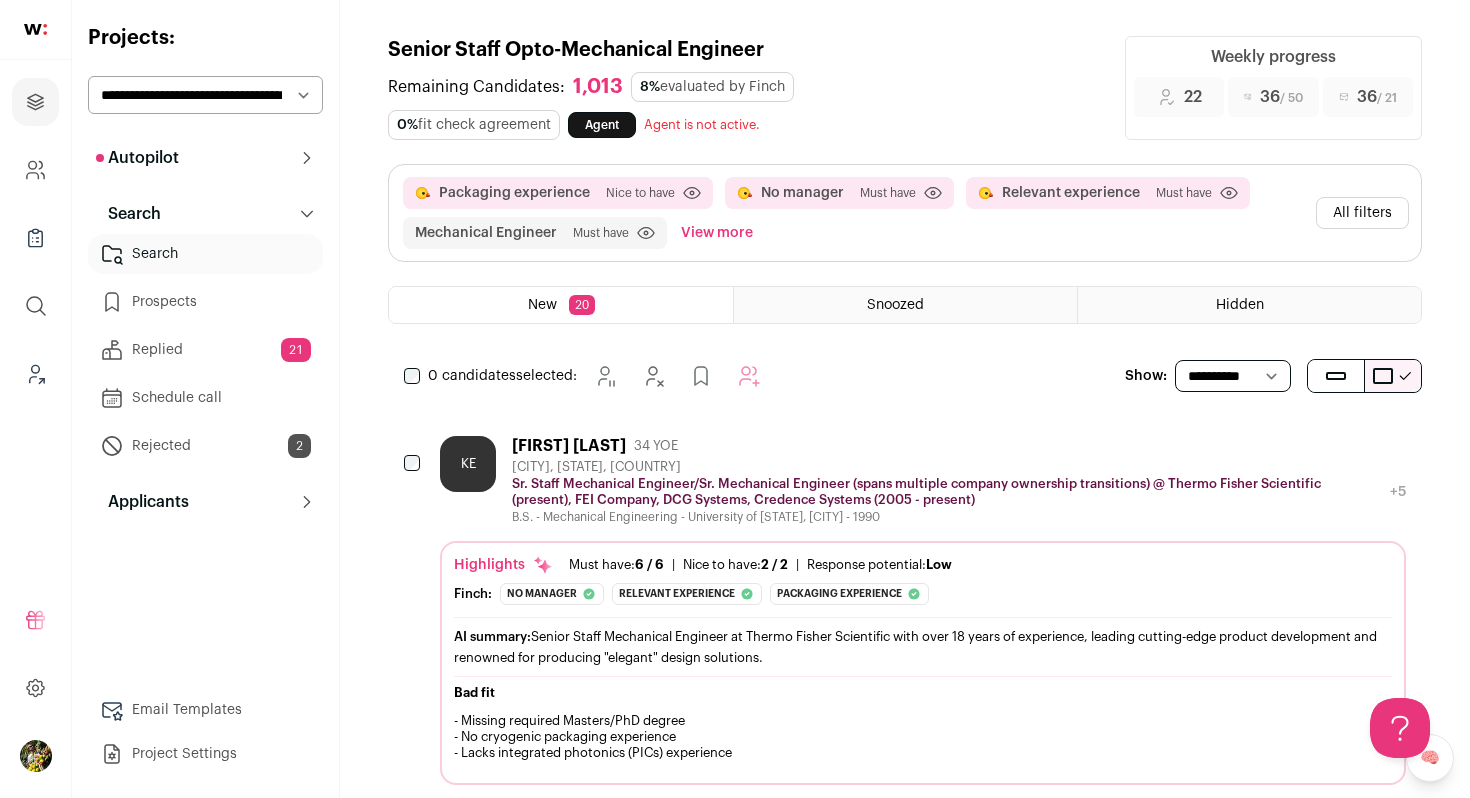 click on "All filters" at bounding box center [1362, 213] 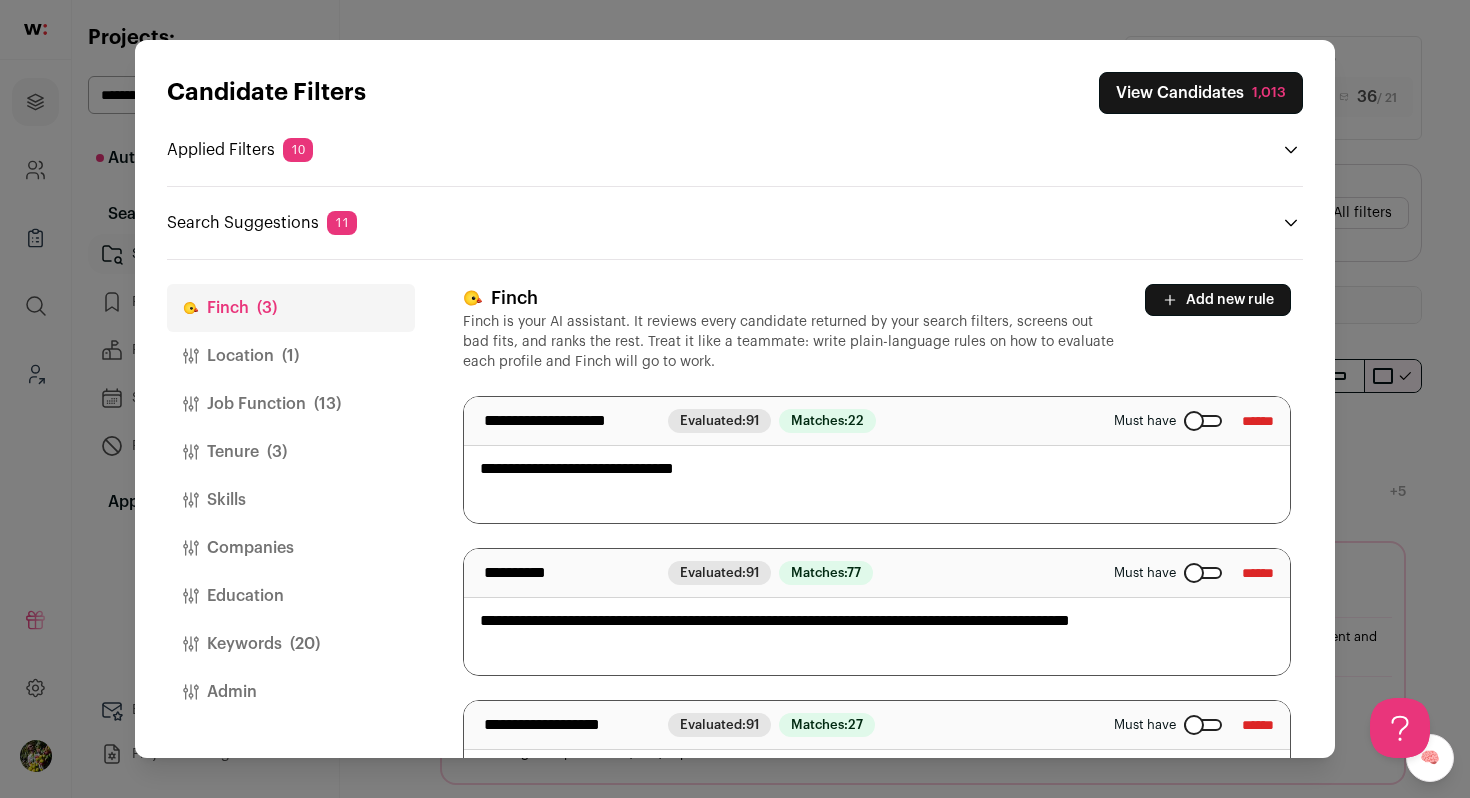 click on "Keywords
(20)" at bounding box center [291, 644] 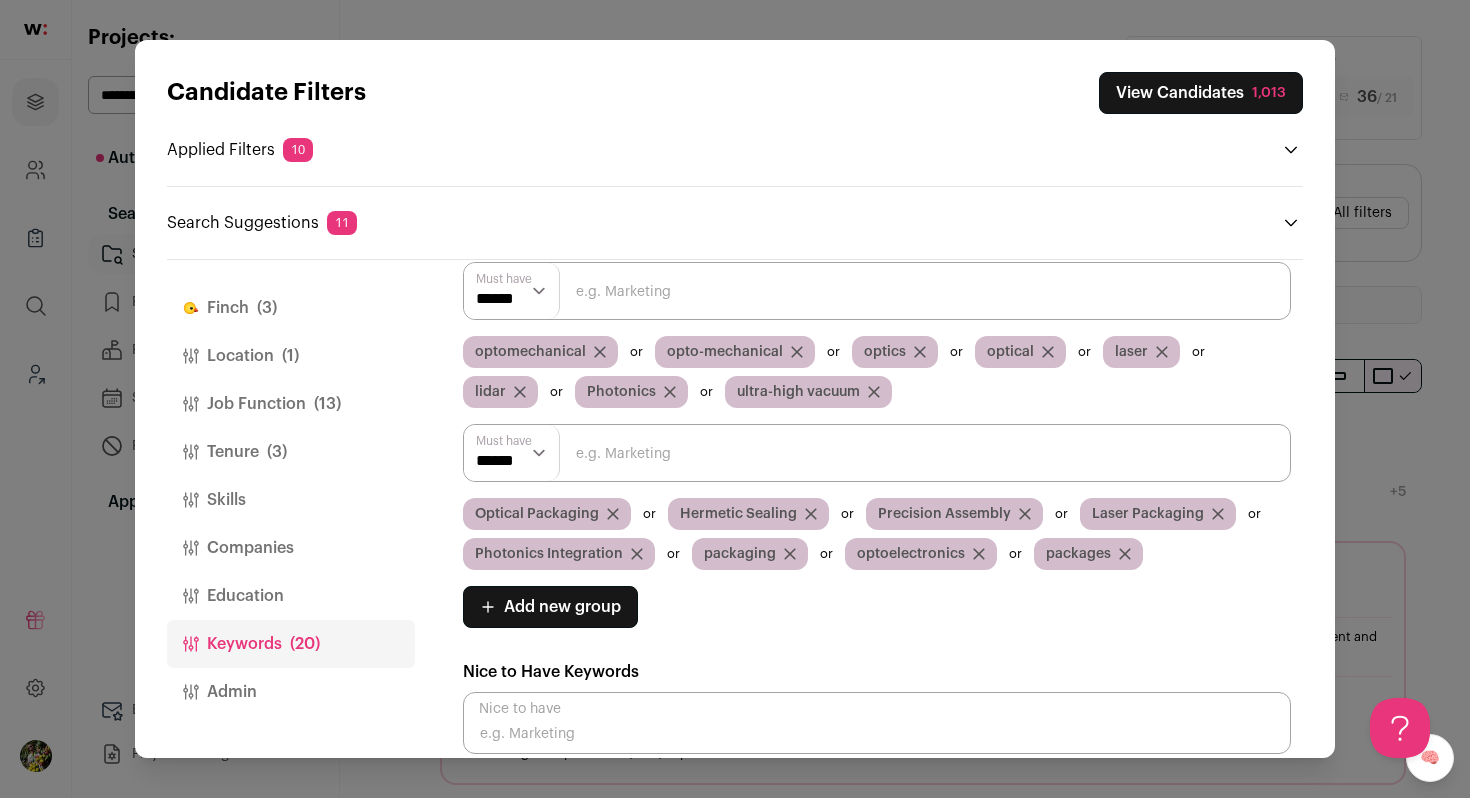 scroll, scrollTop: 55, scrollLeft: 0, axis: vertical 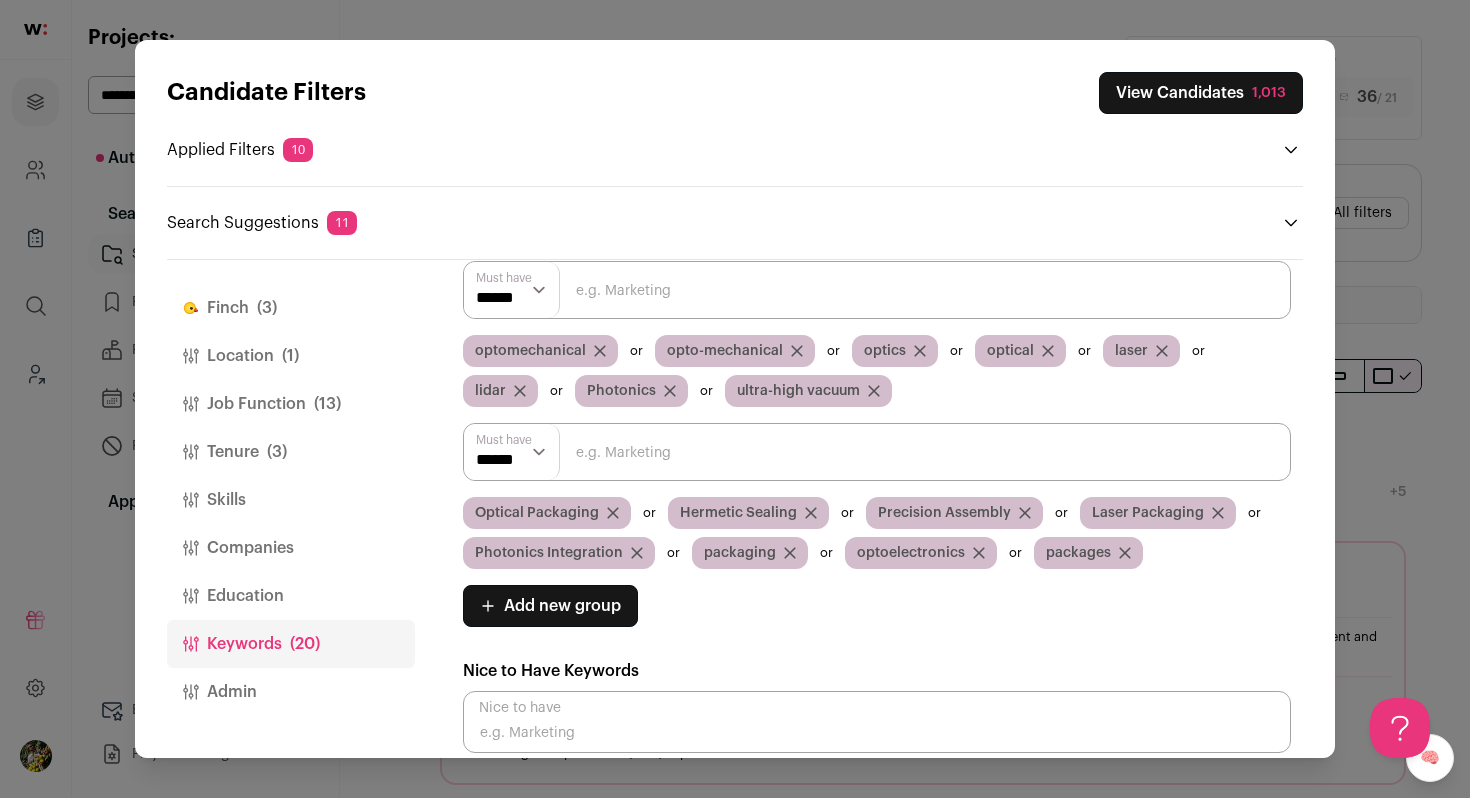 click at bounding box center [877, 290] 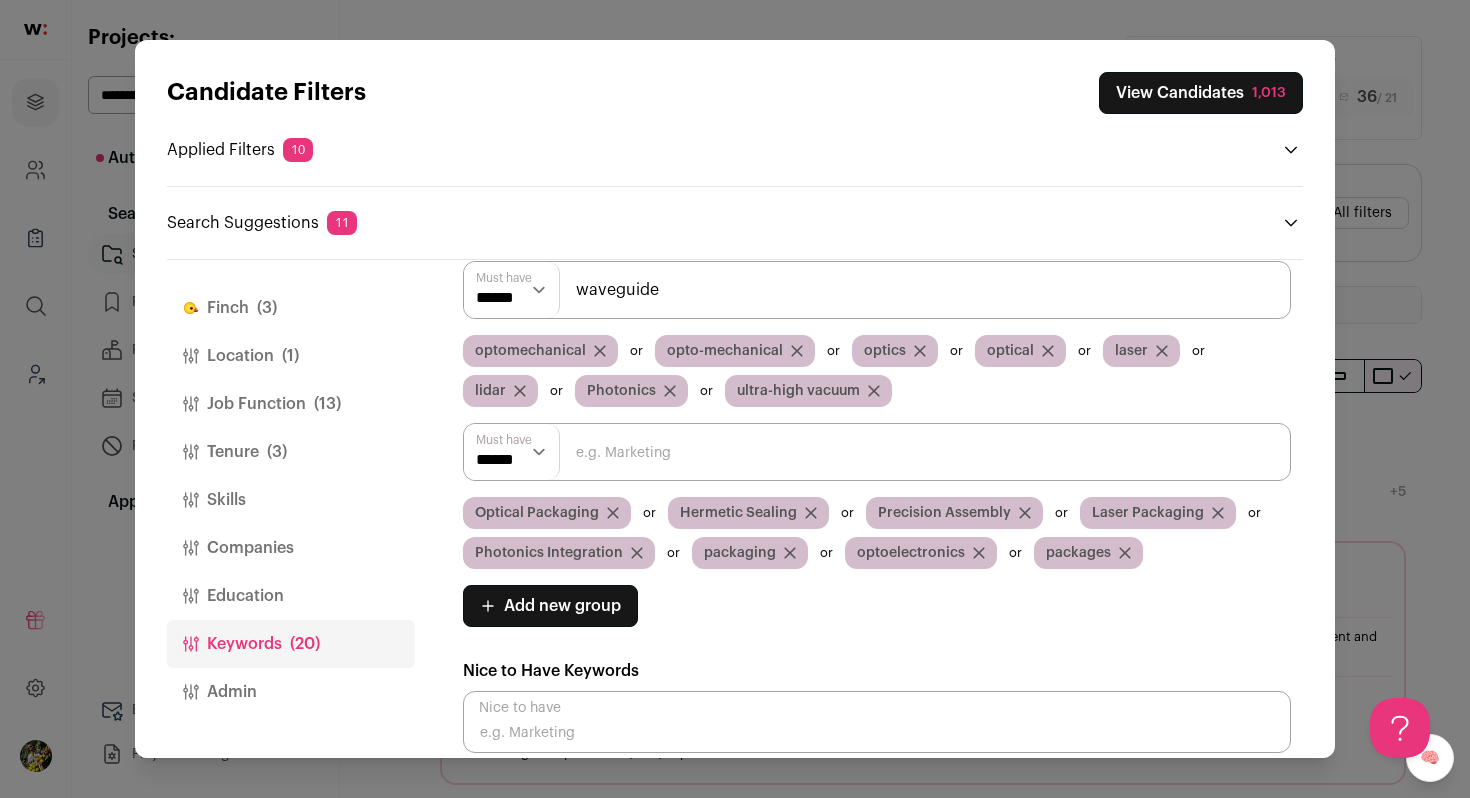 type on "waveguide" 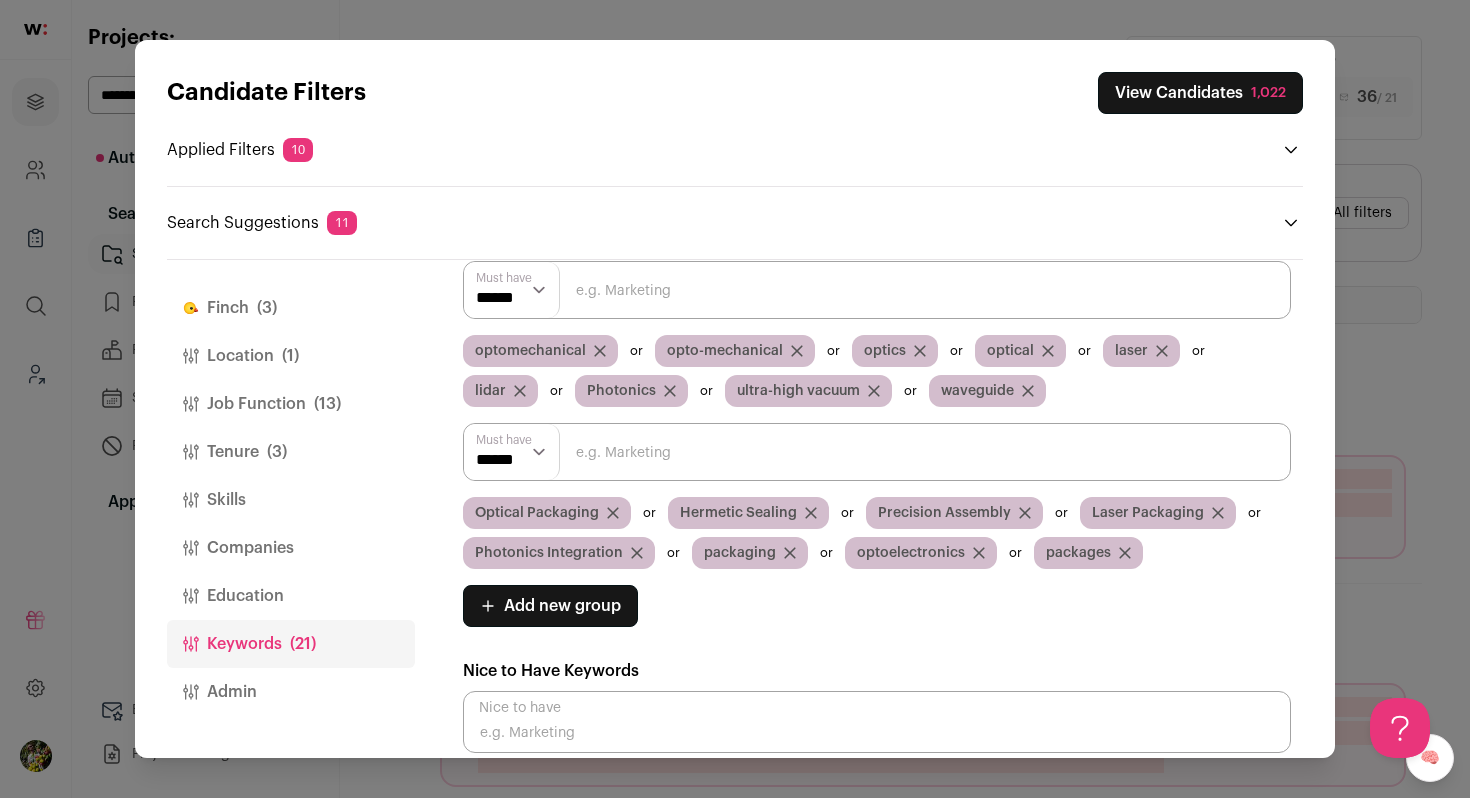 scroll, scrollTop: 26, scrollLeft: 0, axis: vertical 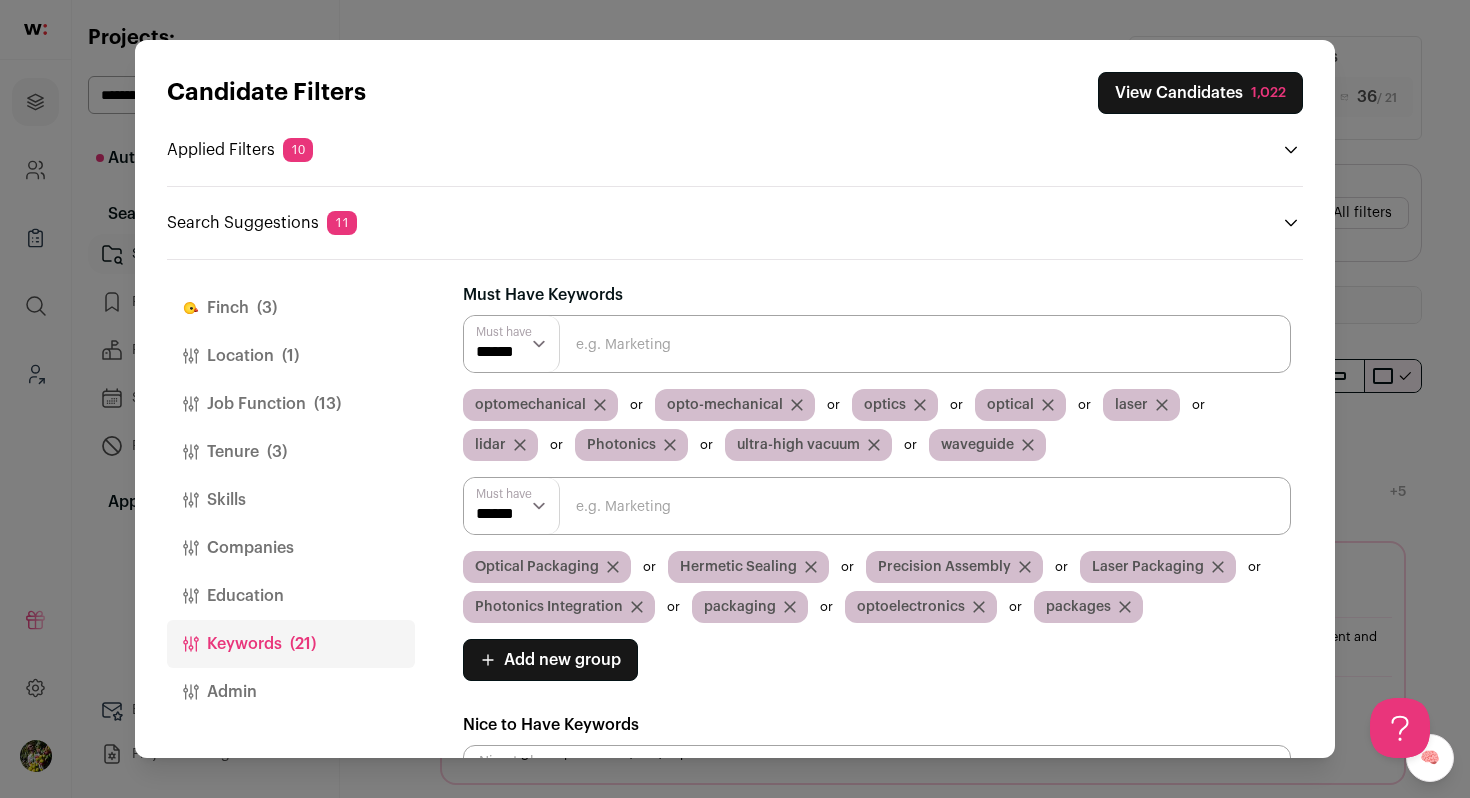 click 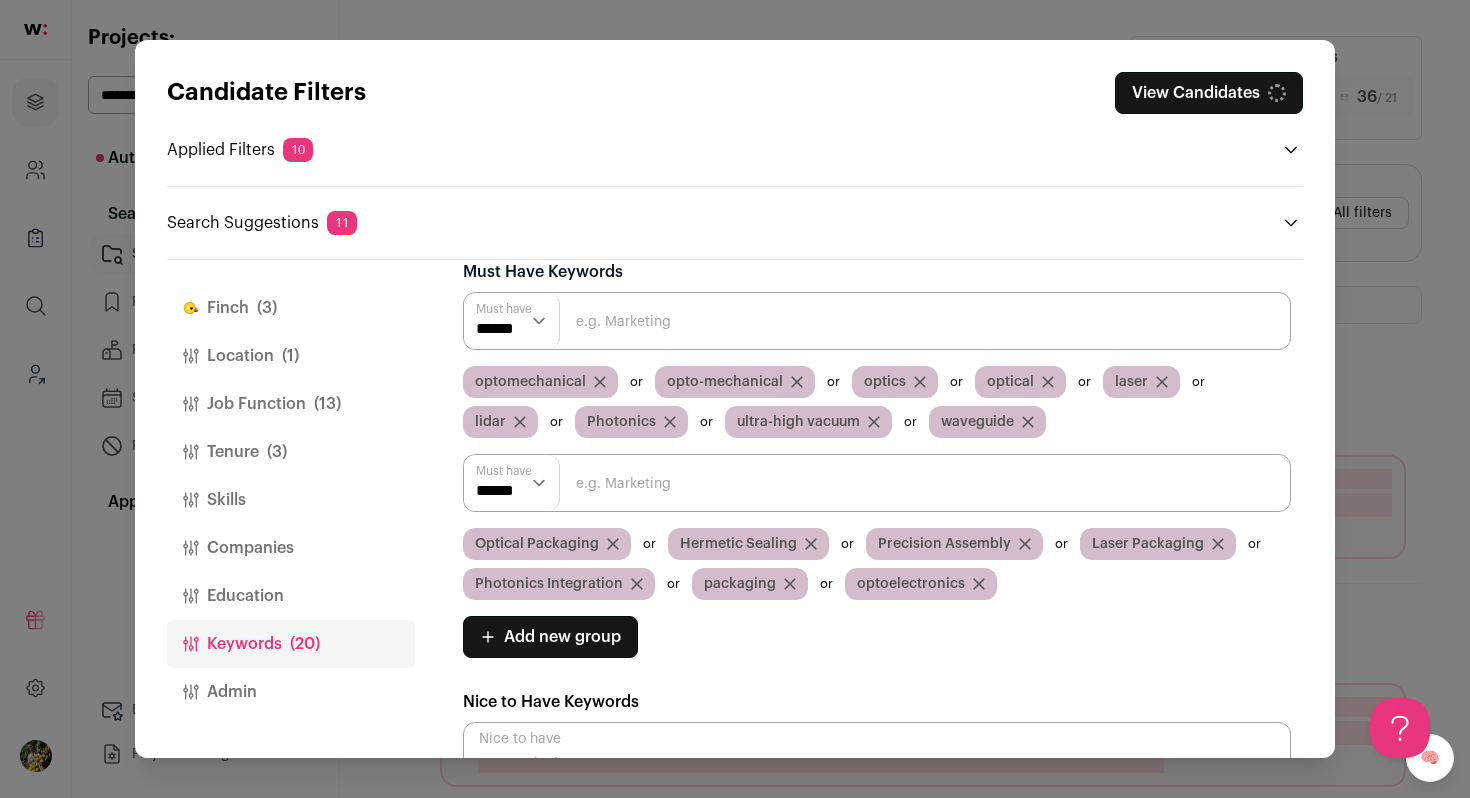 scroll, scrollTop: 26, scrollLeft: 0, axis: vertical 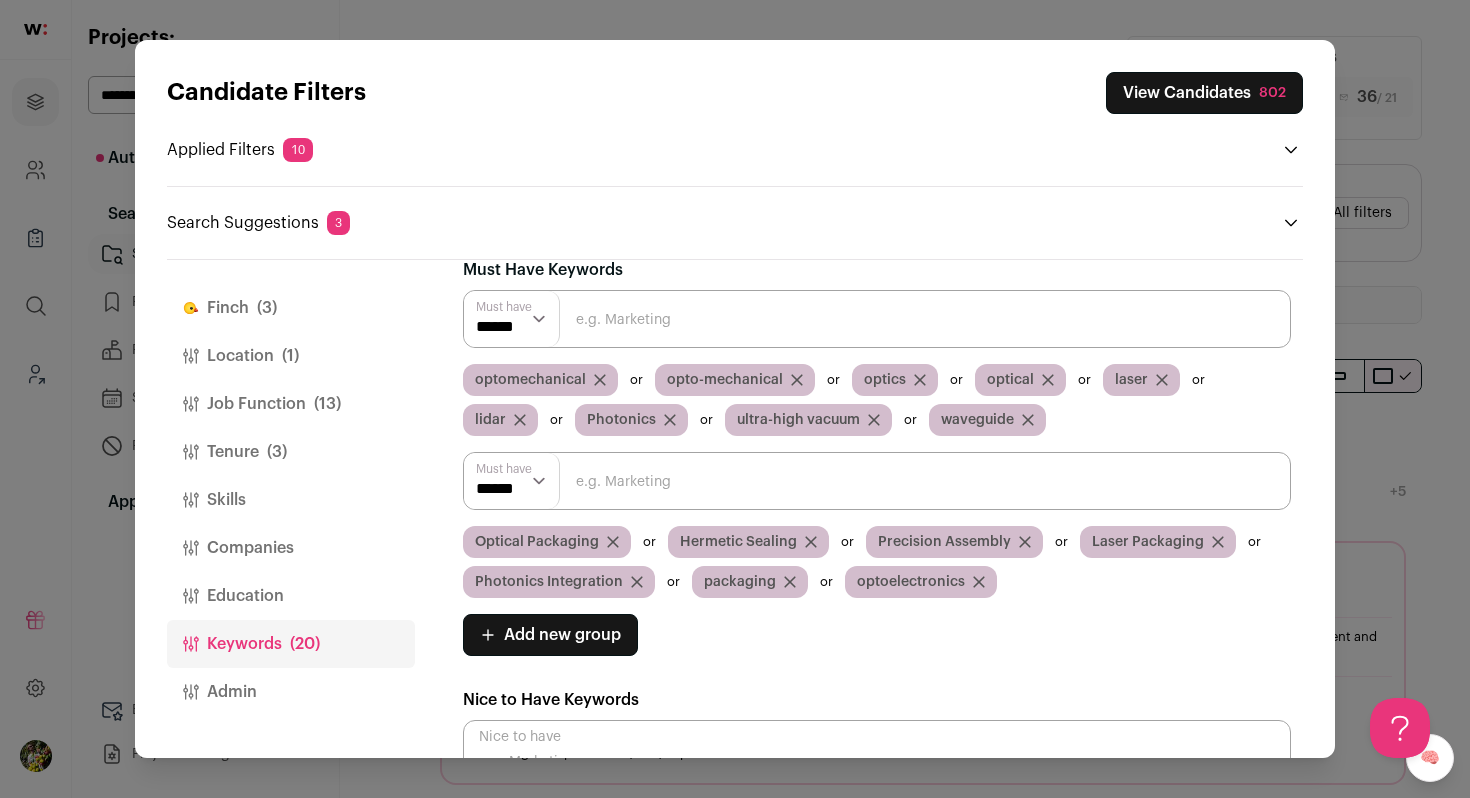 click on "optoelectronics" at bounding box center [911, 582] 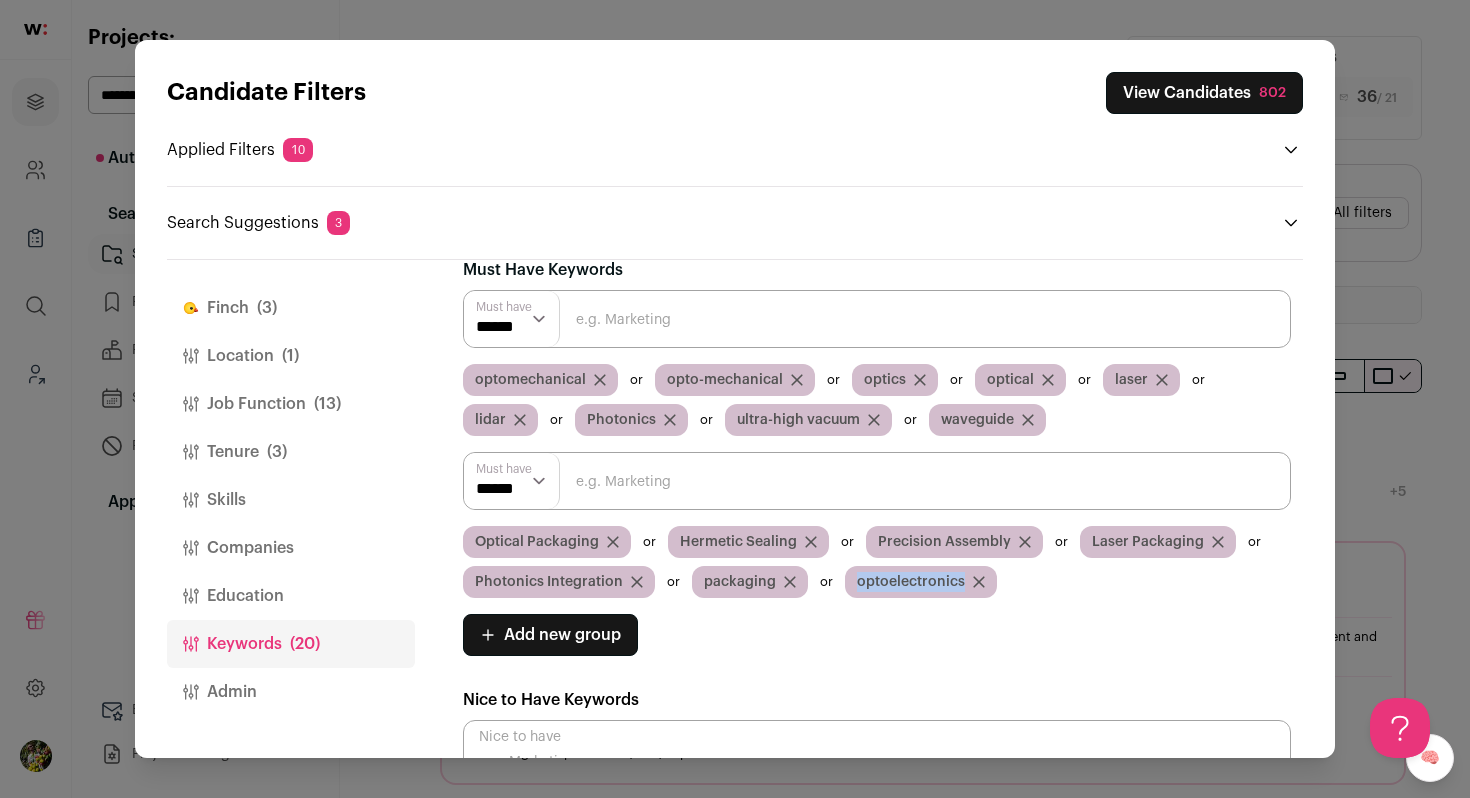 click on "optoelectronics" at bounding box center (911, 582) 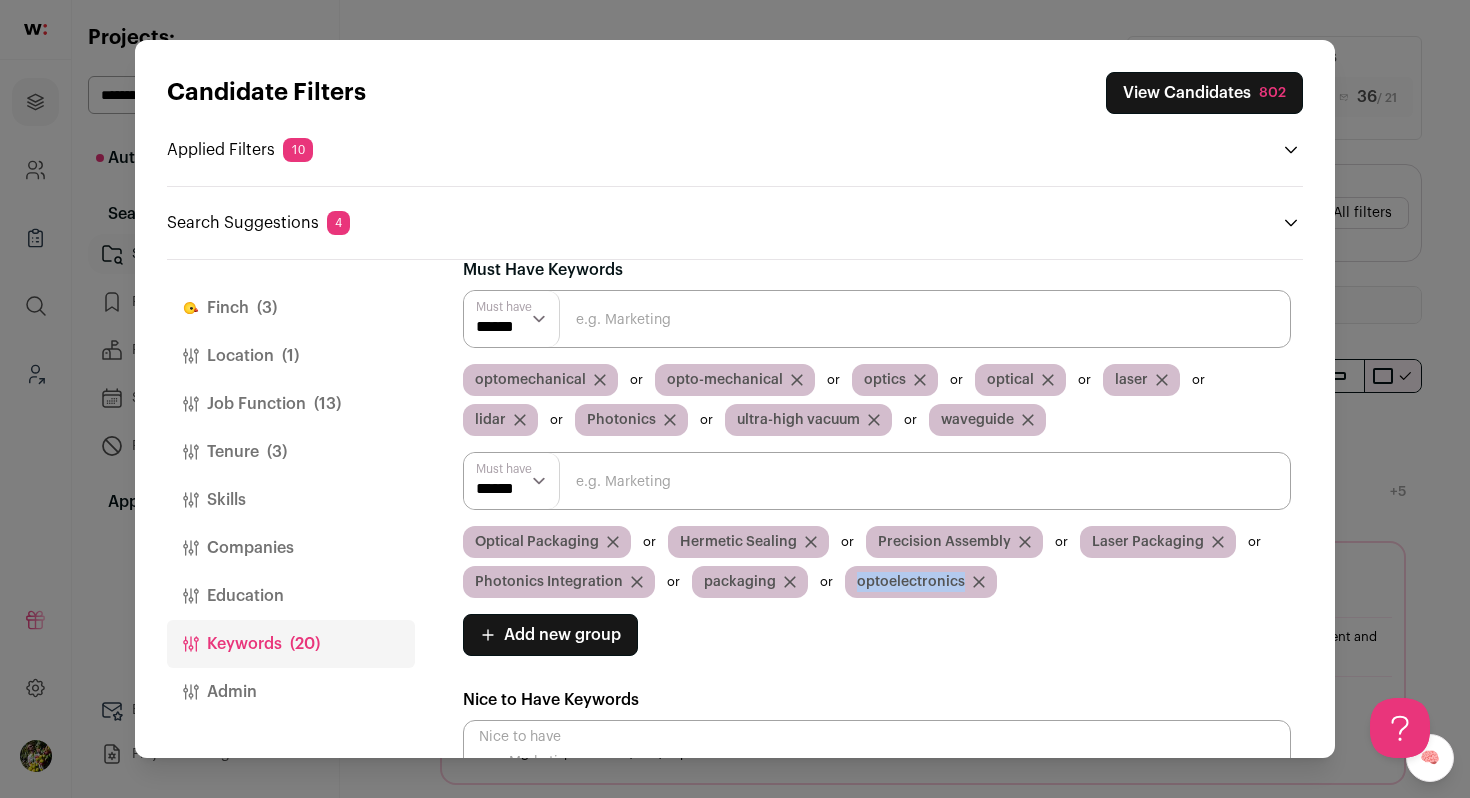 copy on "optoelectronics" 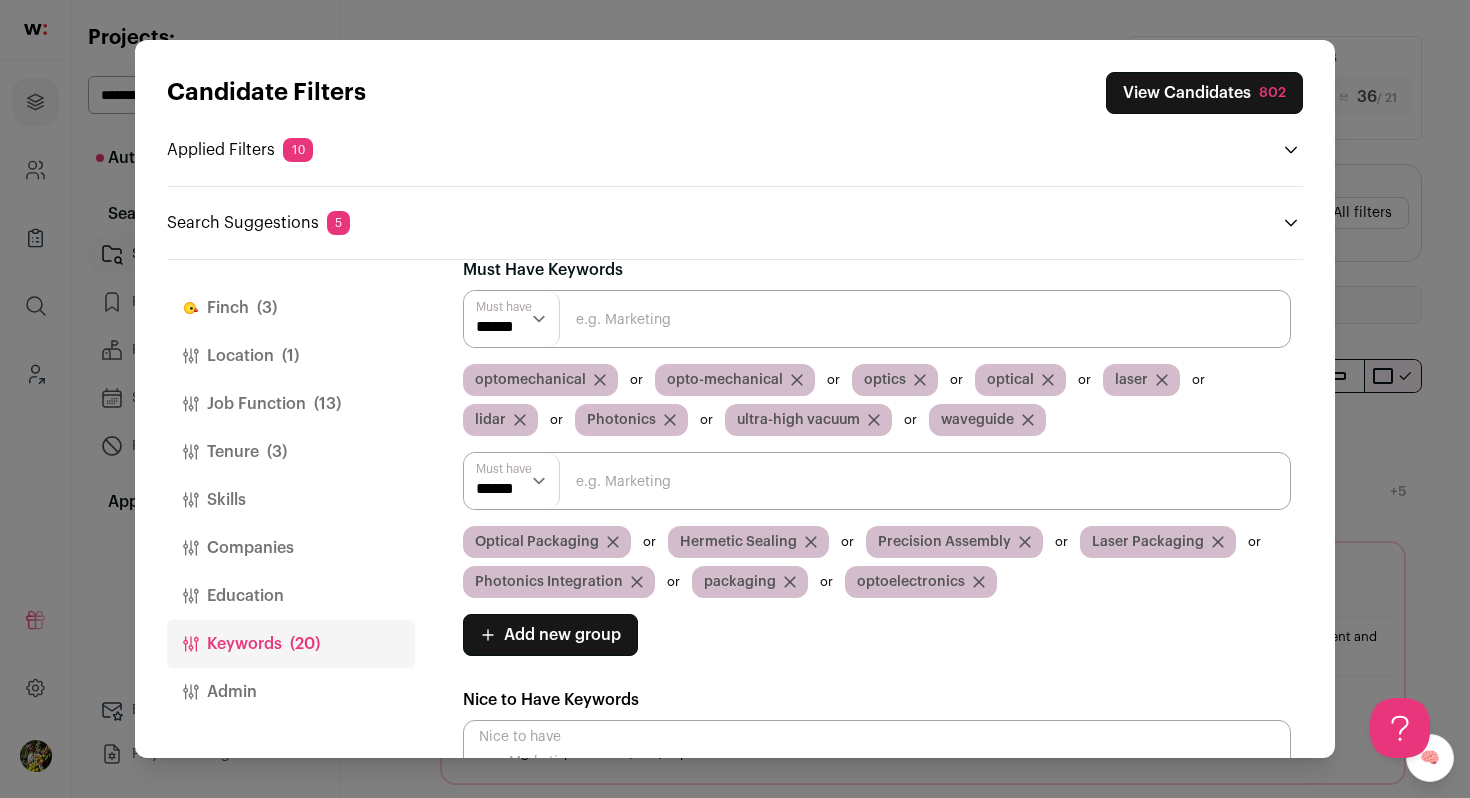 click on "optoelectronics" at bounding box center [921, 582] 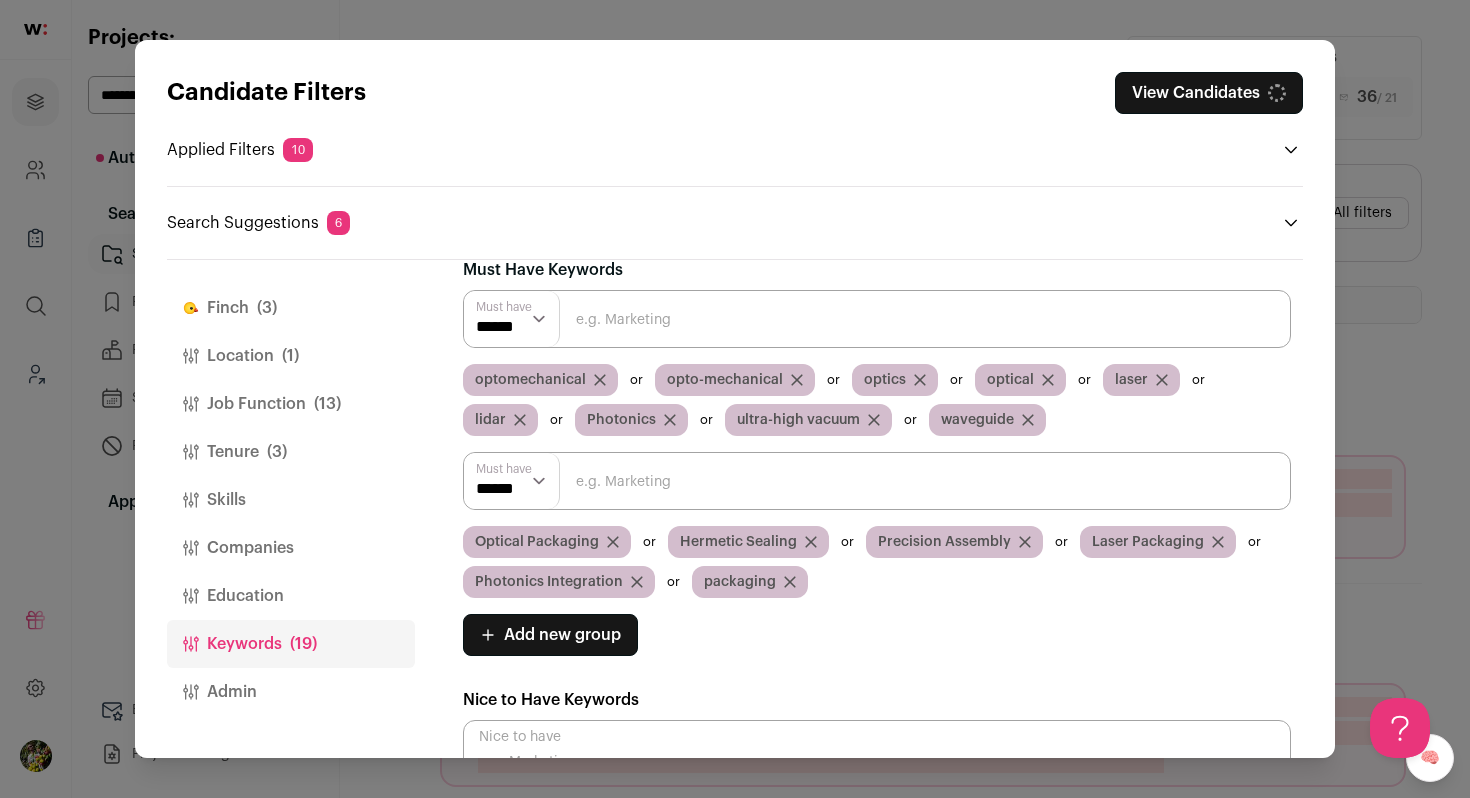 click at bounding box center (877, 319) 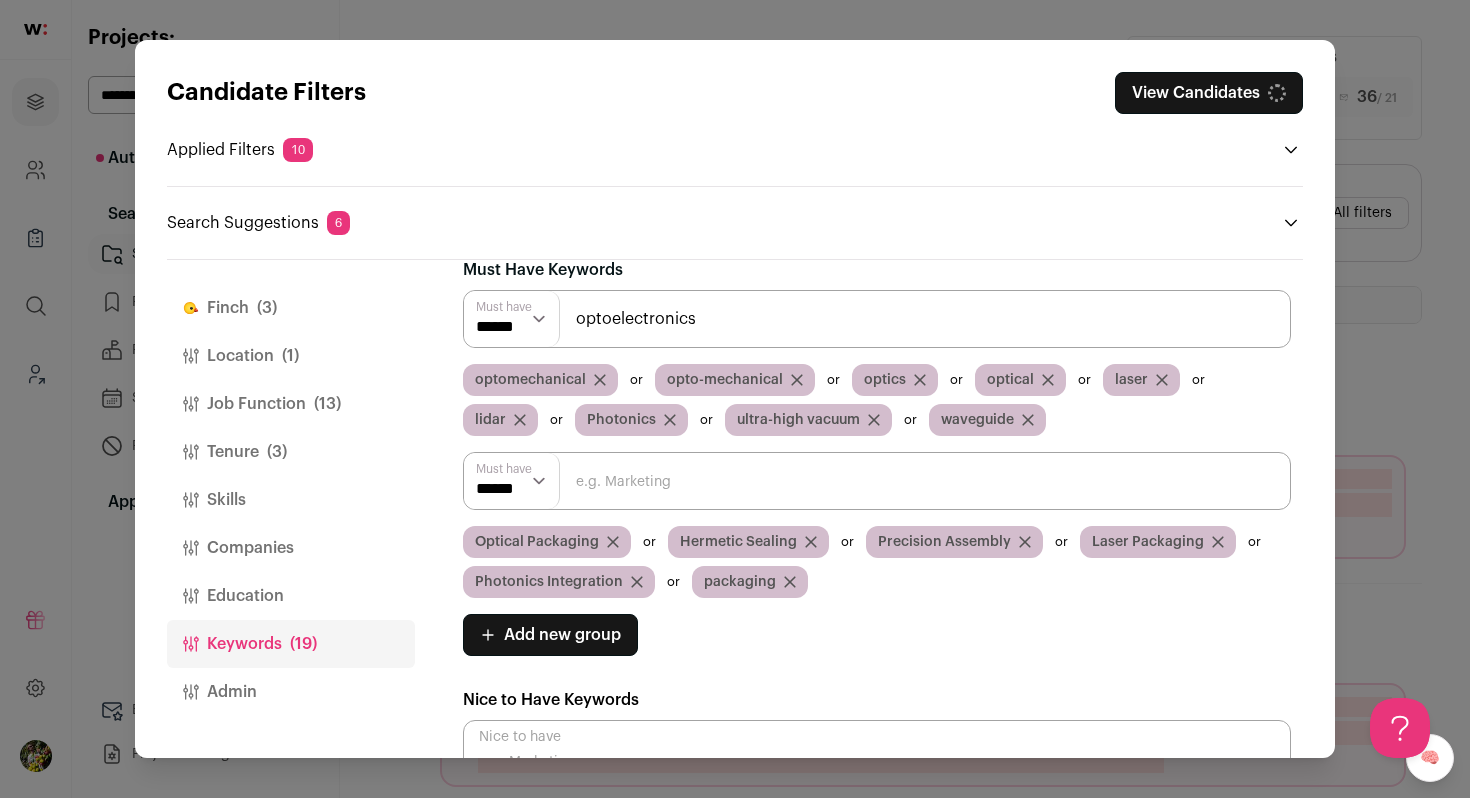 type on "optoelectronics" 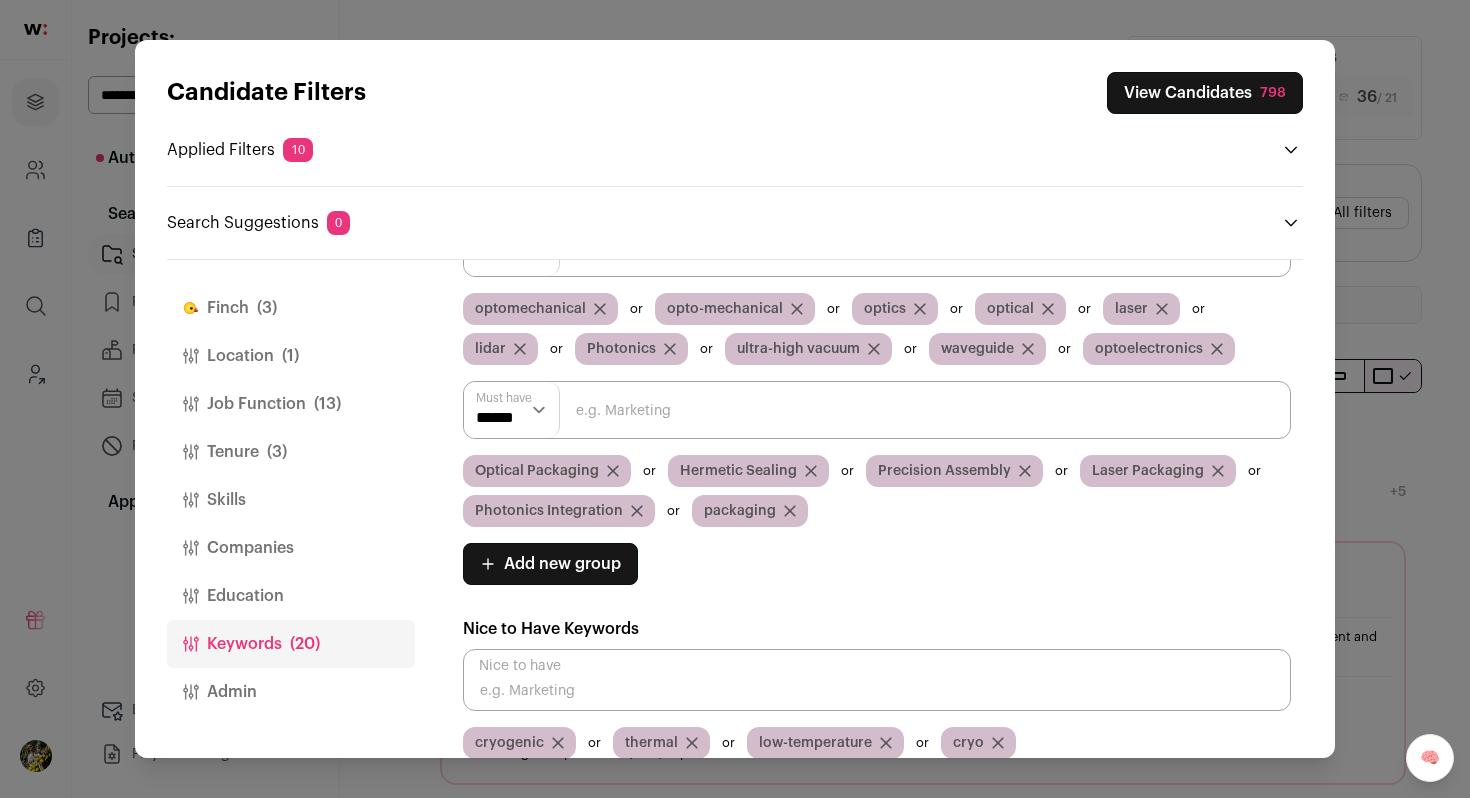 scroll, scrollTop: 112, scrollLeft: 0, axis: vertical 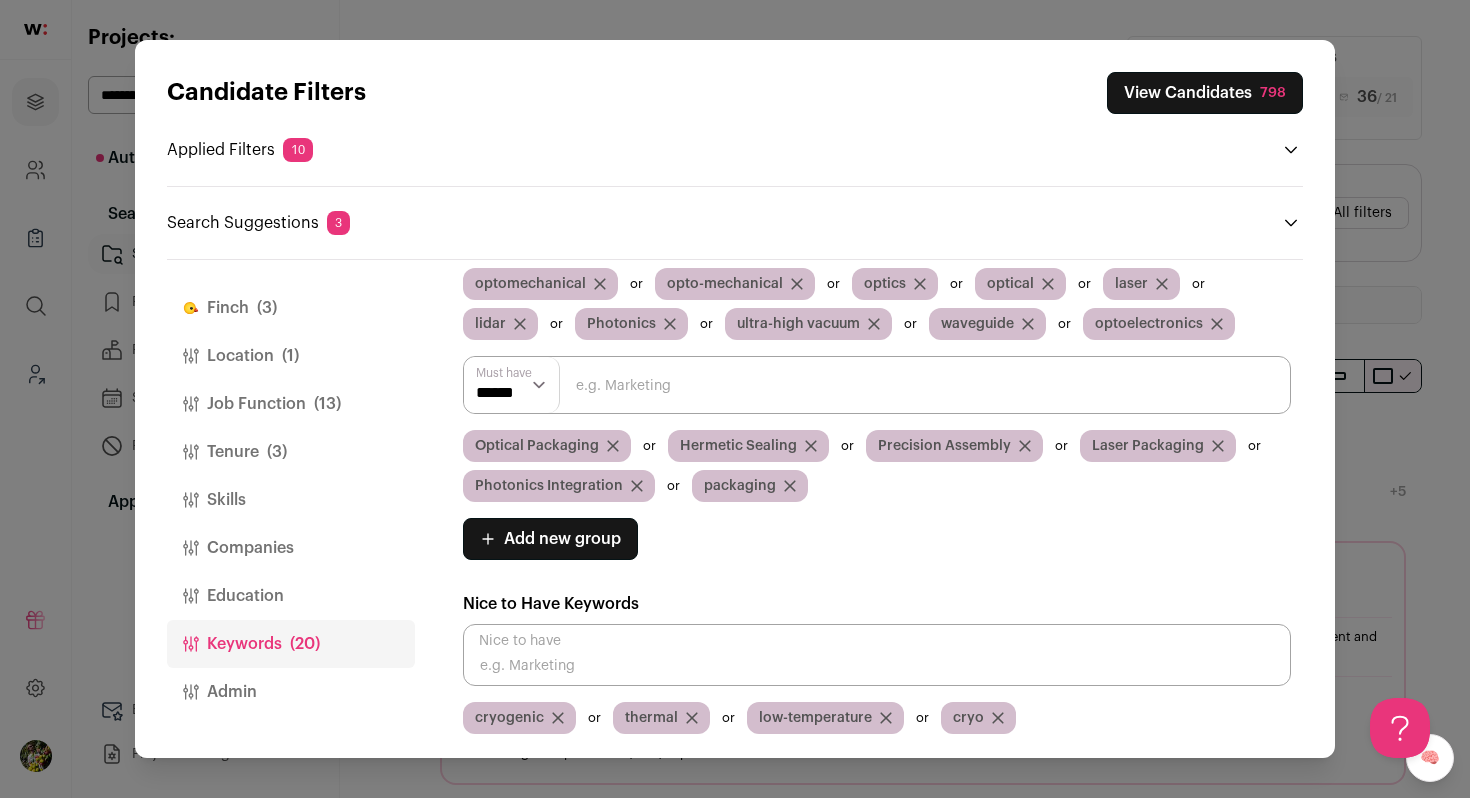 click on "View Candidates
798" at bounding box center [1205, 93] 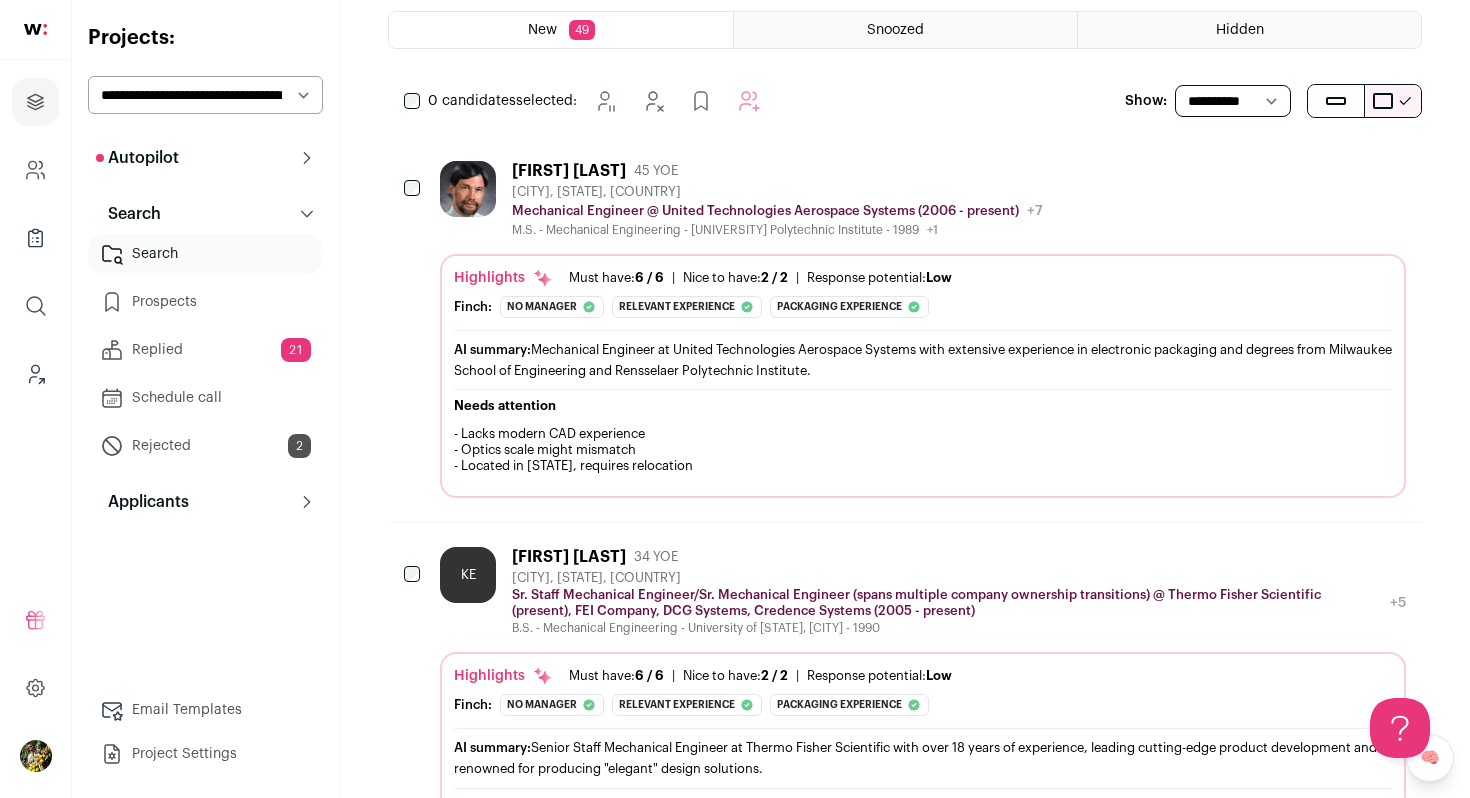 scroll, scrollTop: 0, scrollLeft: 0, axis: both 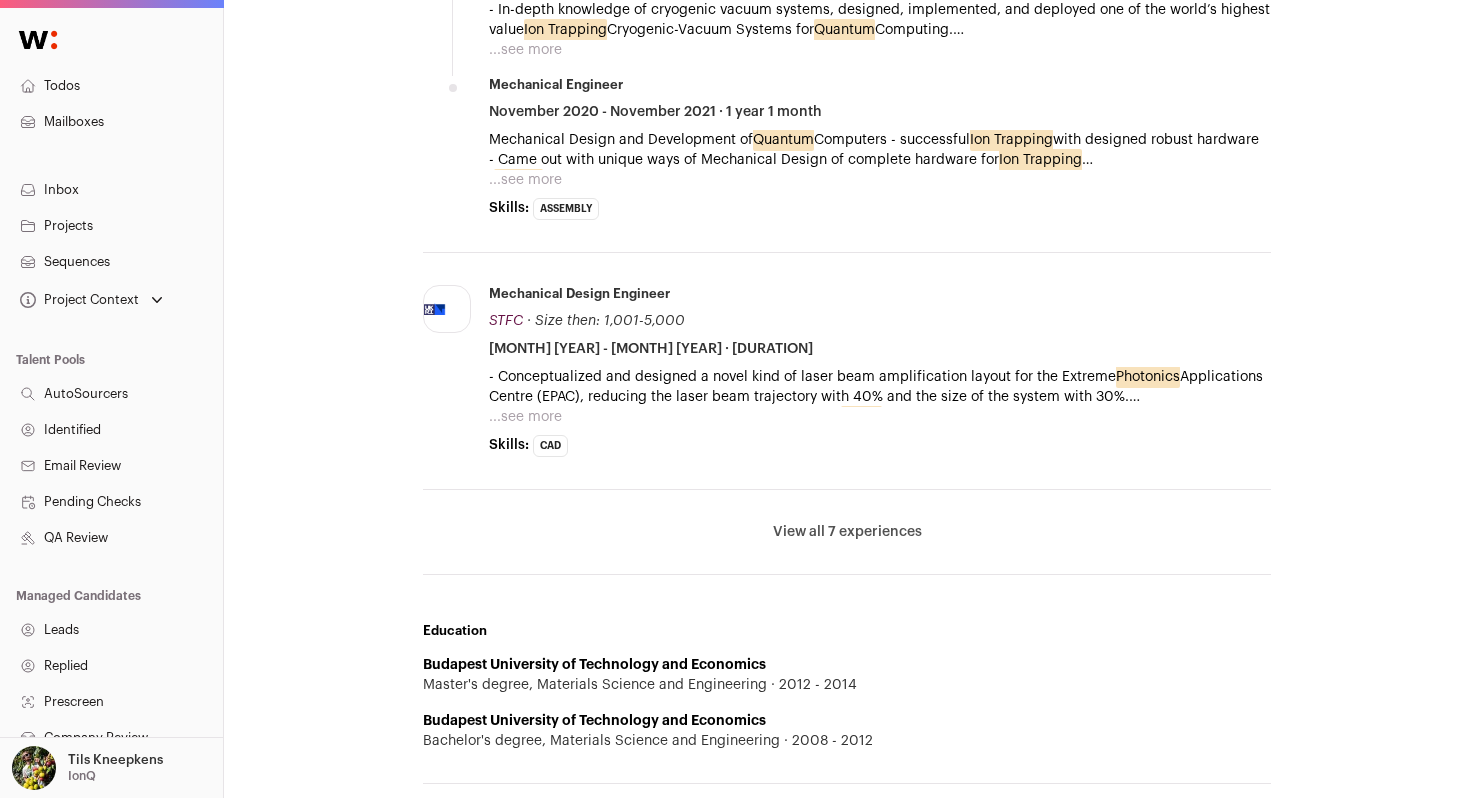 click on "View all 7 experiences" at bounding box center (847, 532) 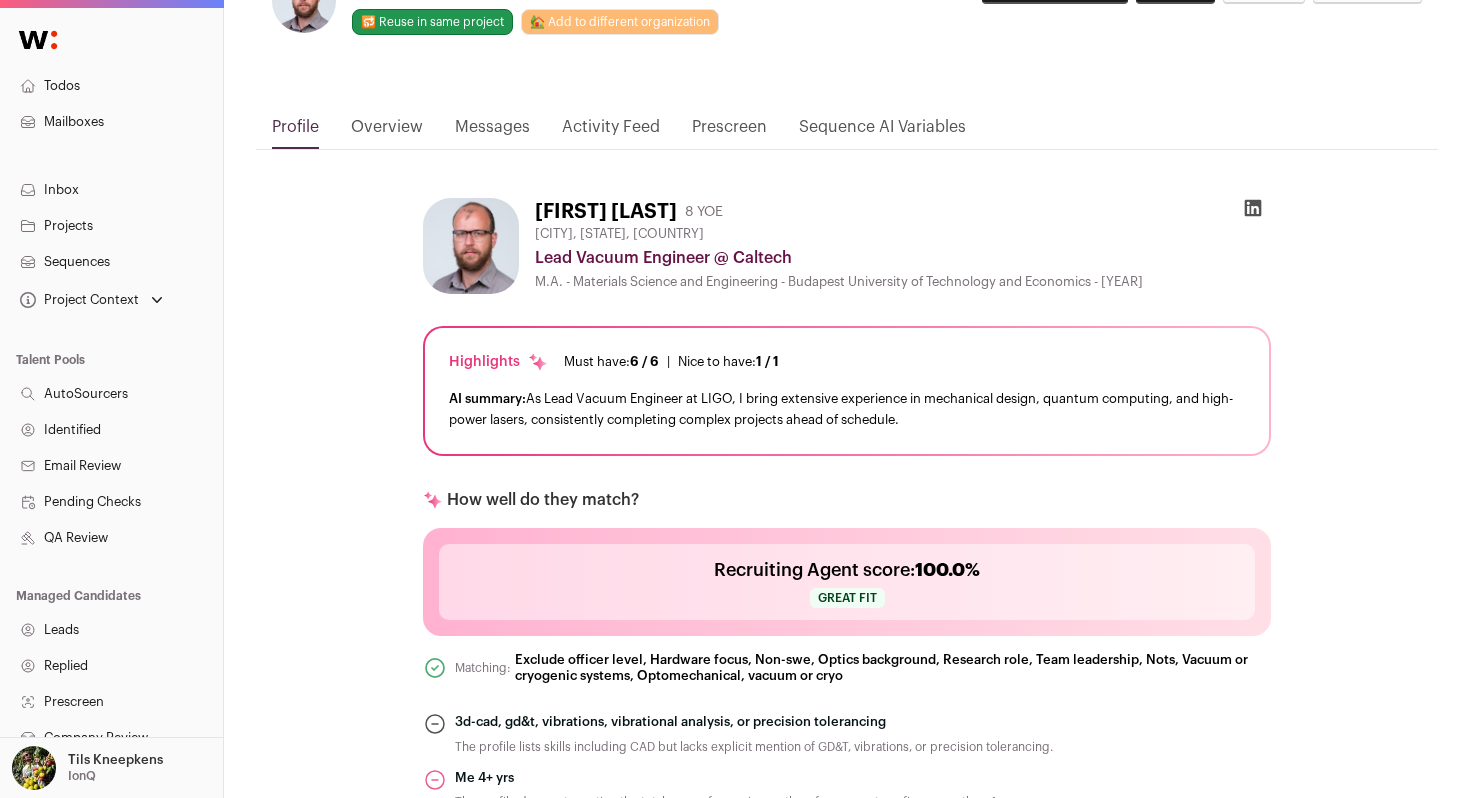 scroll, scrollTop: 27, scrollLeft: 0, axis: vertical 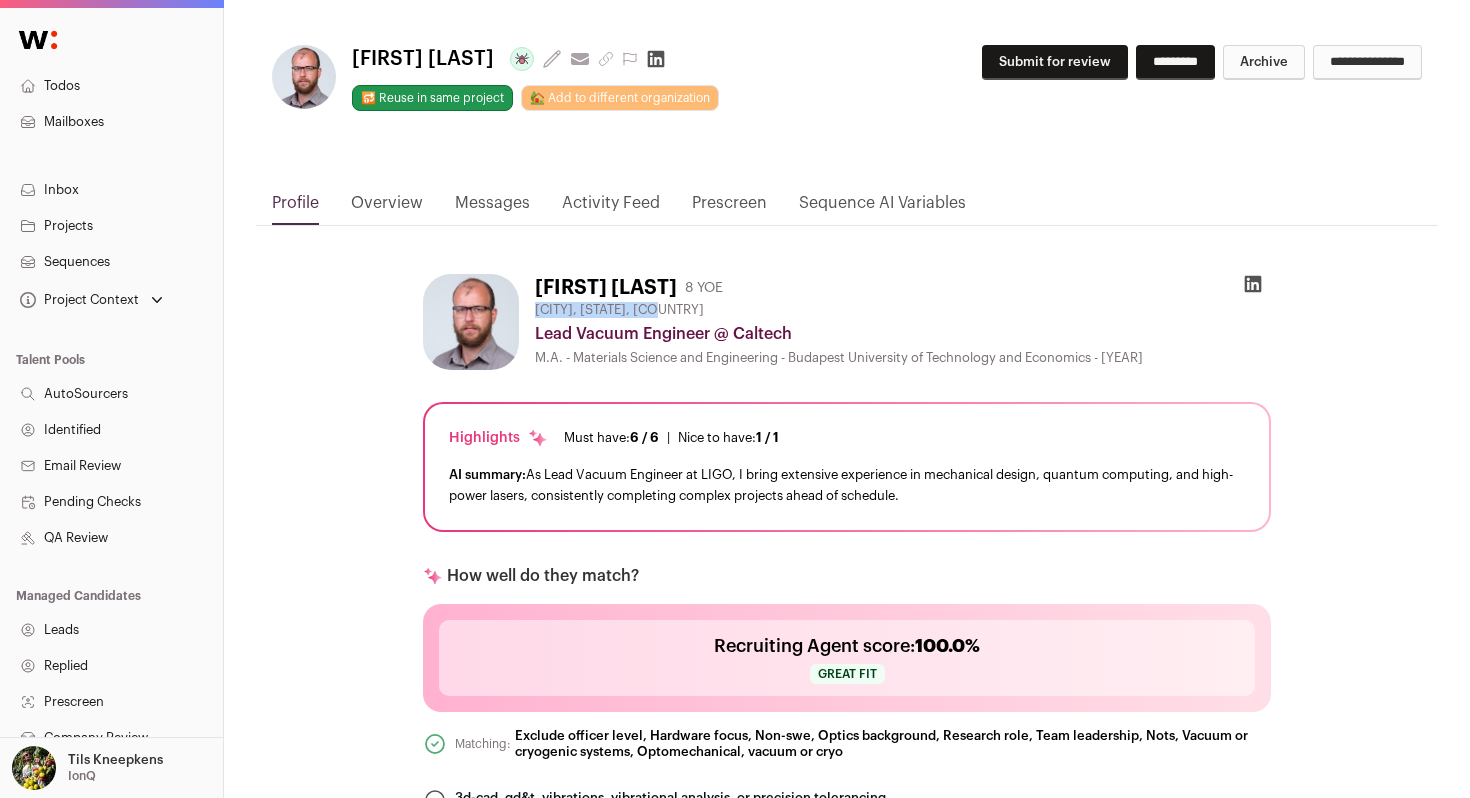 drag, startPoint x: 667, startPoint y: 306, endPoint x: 536, endPoint y: 311, distance: 131.09538 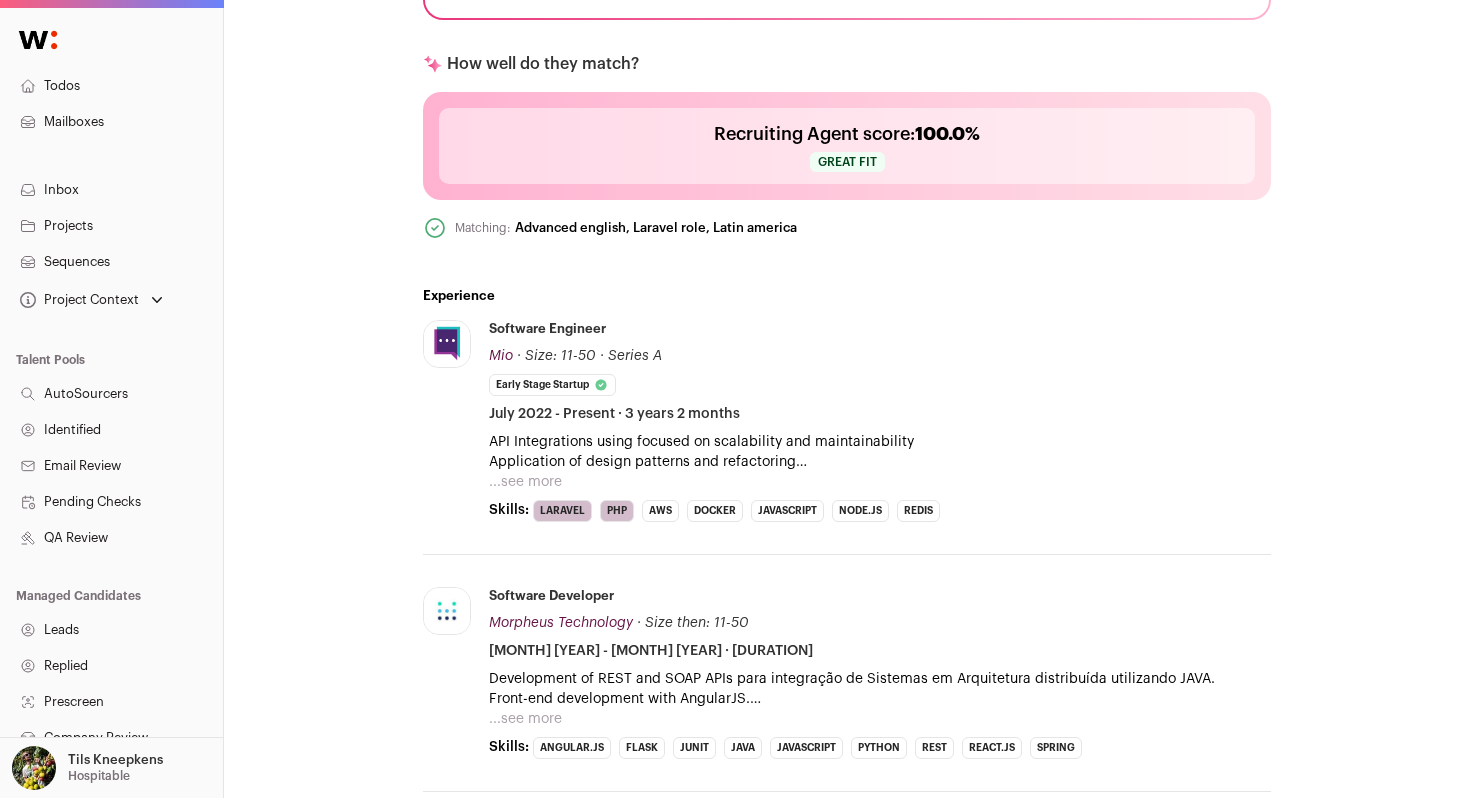scroll, scrollTop: 706, scrollLeft: 0, axis: vertical 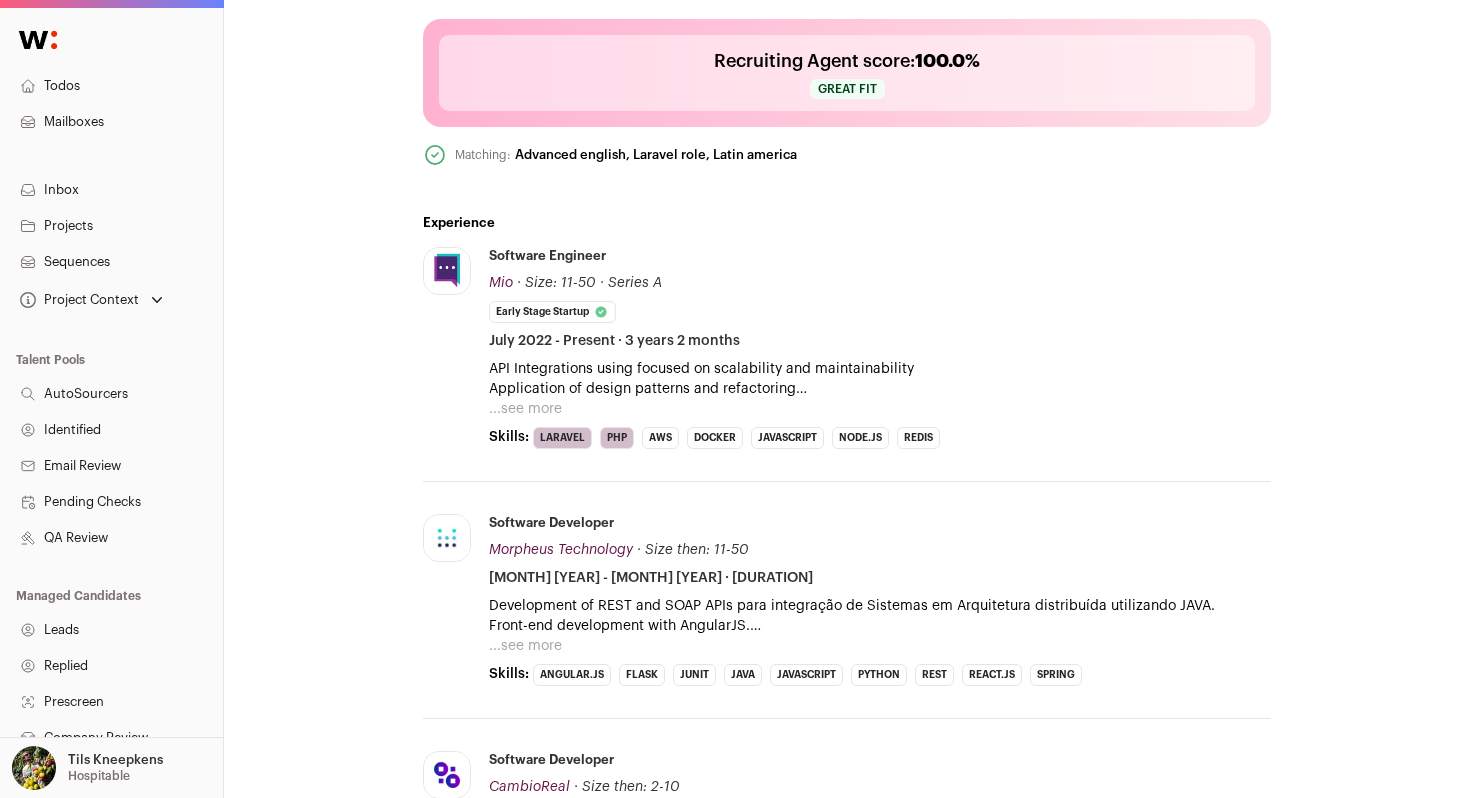 click on "...see more" at bounding box center (525, 409) 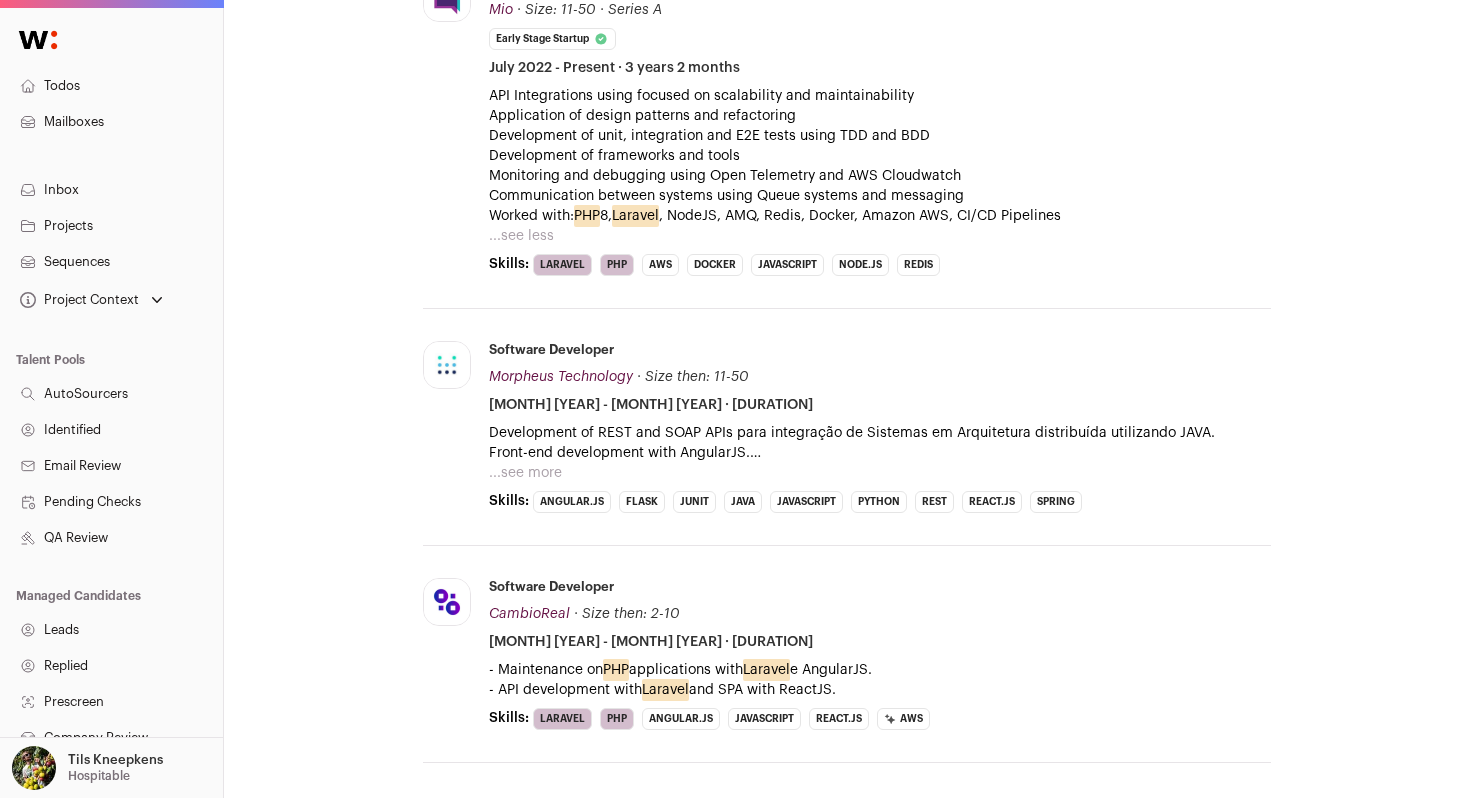click on "...see more" at bounding box center (525, 473) 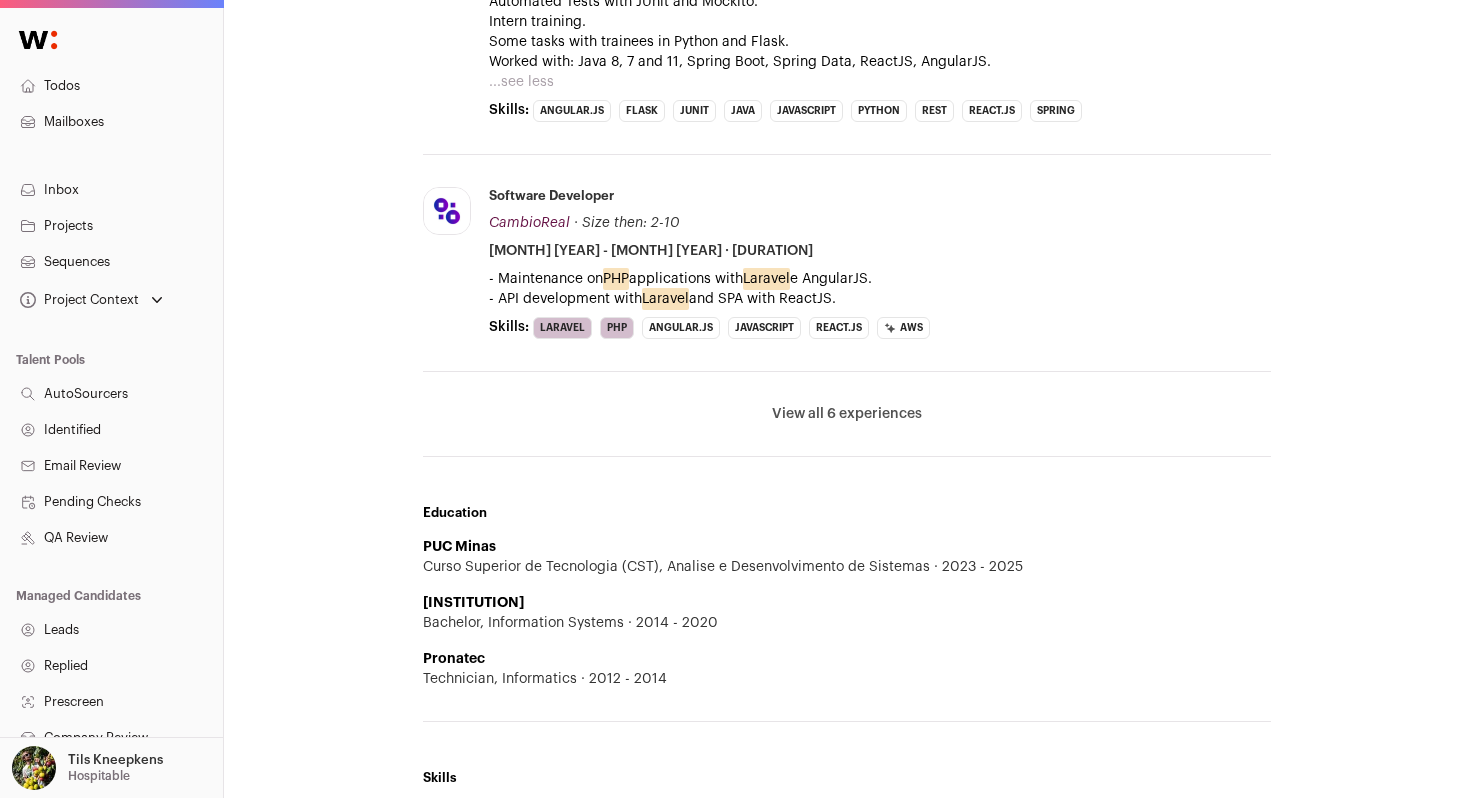 scroll, scrollTop: 1483, scrollLeft: 0, axis: vertical 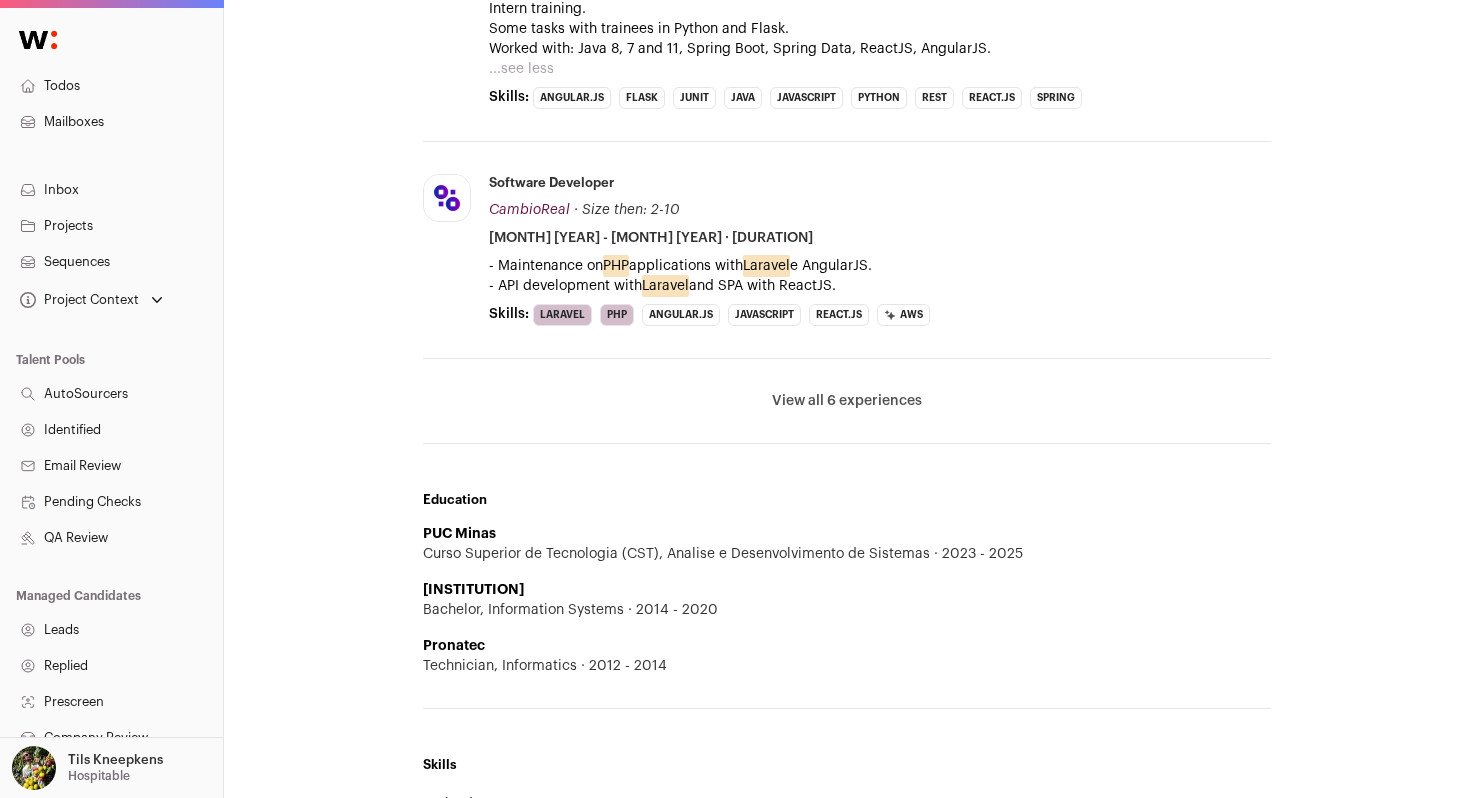 click on "View all 6 experiences" at bounding box center (847, 401) 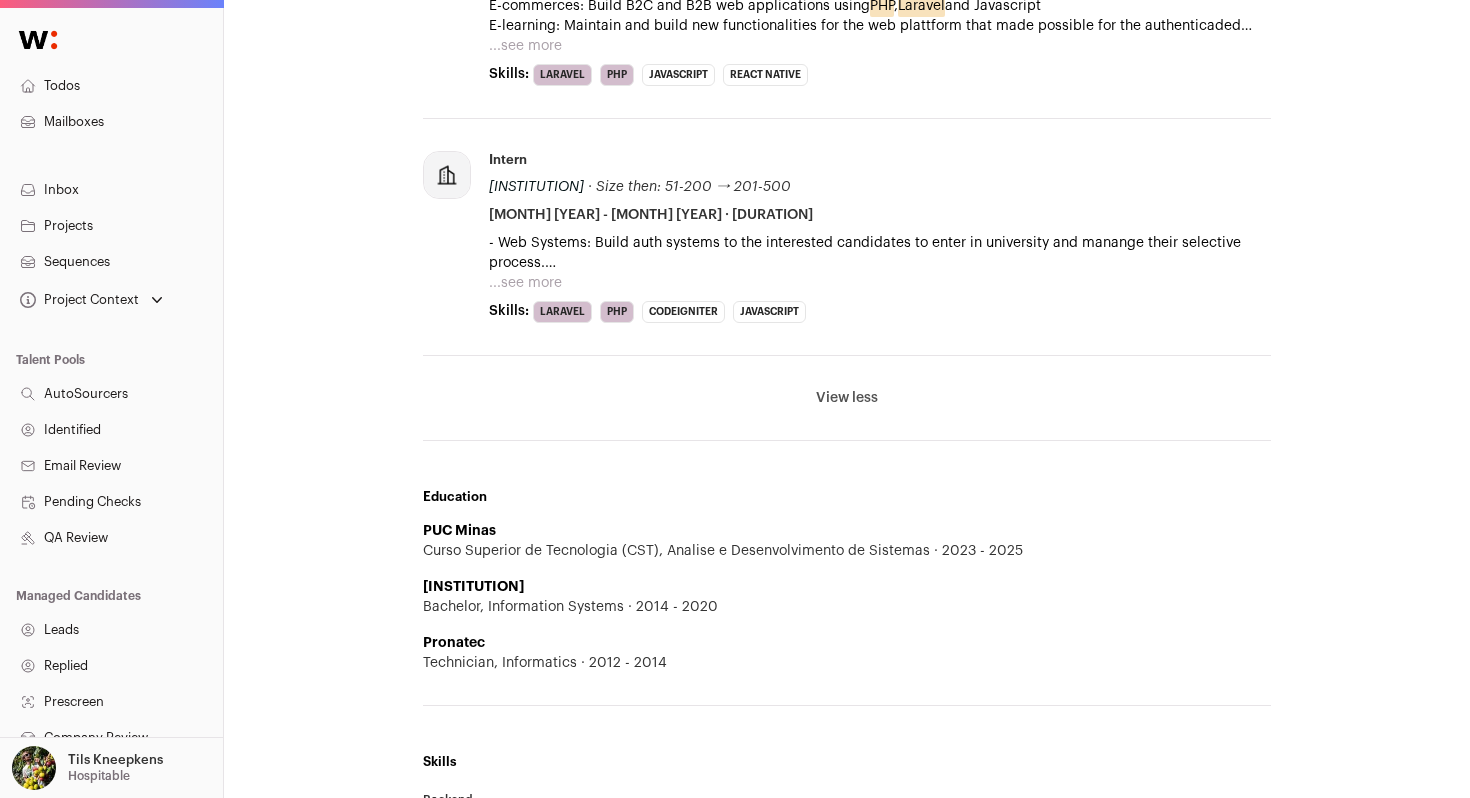 scroll, scrollTop: 2242, scrollLeft: 0, axis: vertical 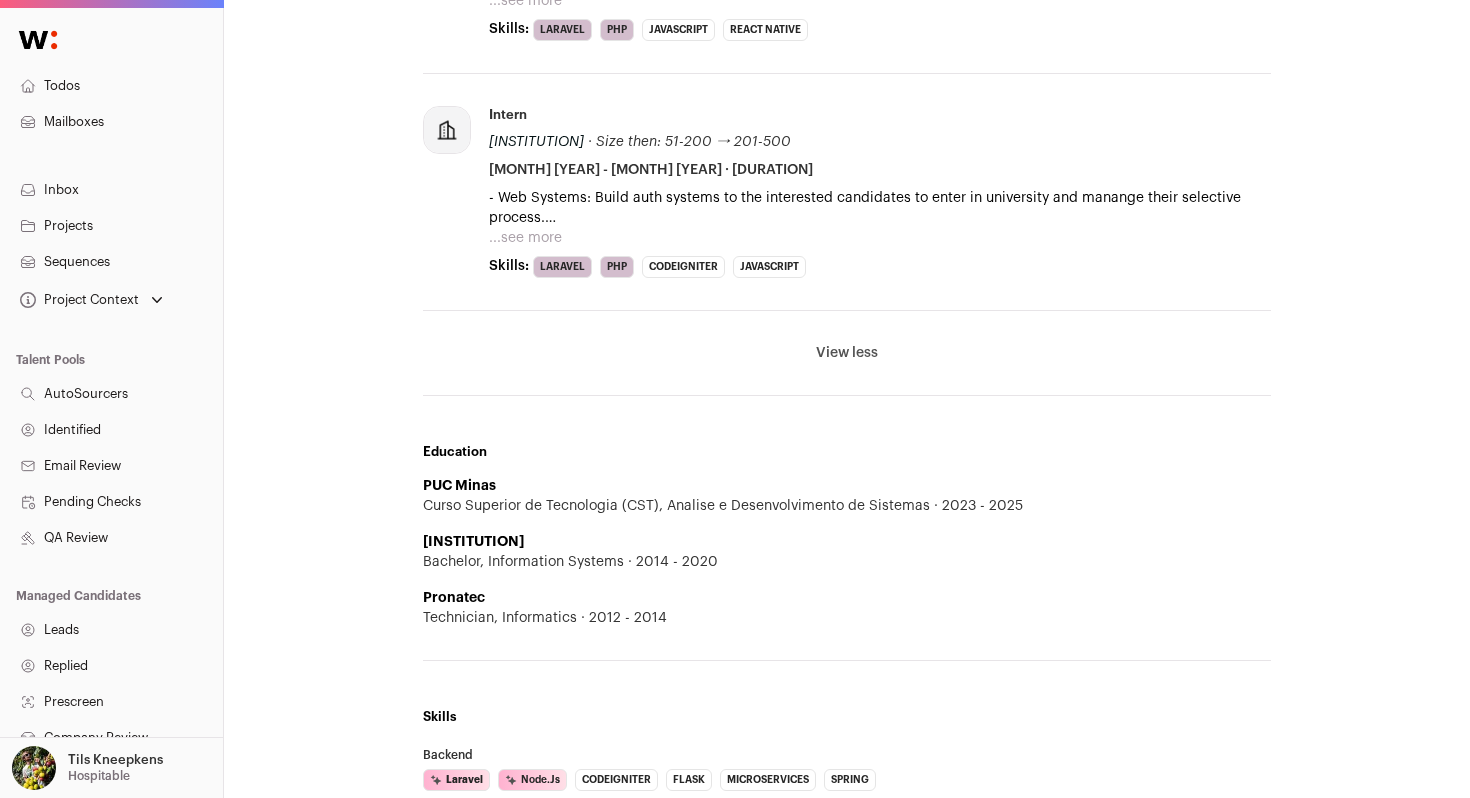 click on "...see more" at bounding box center [525, 238] 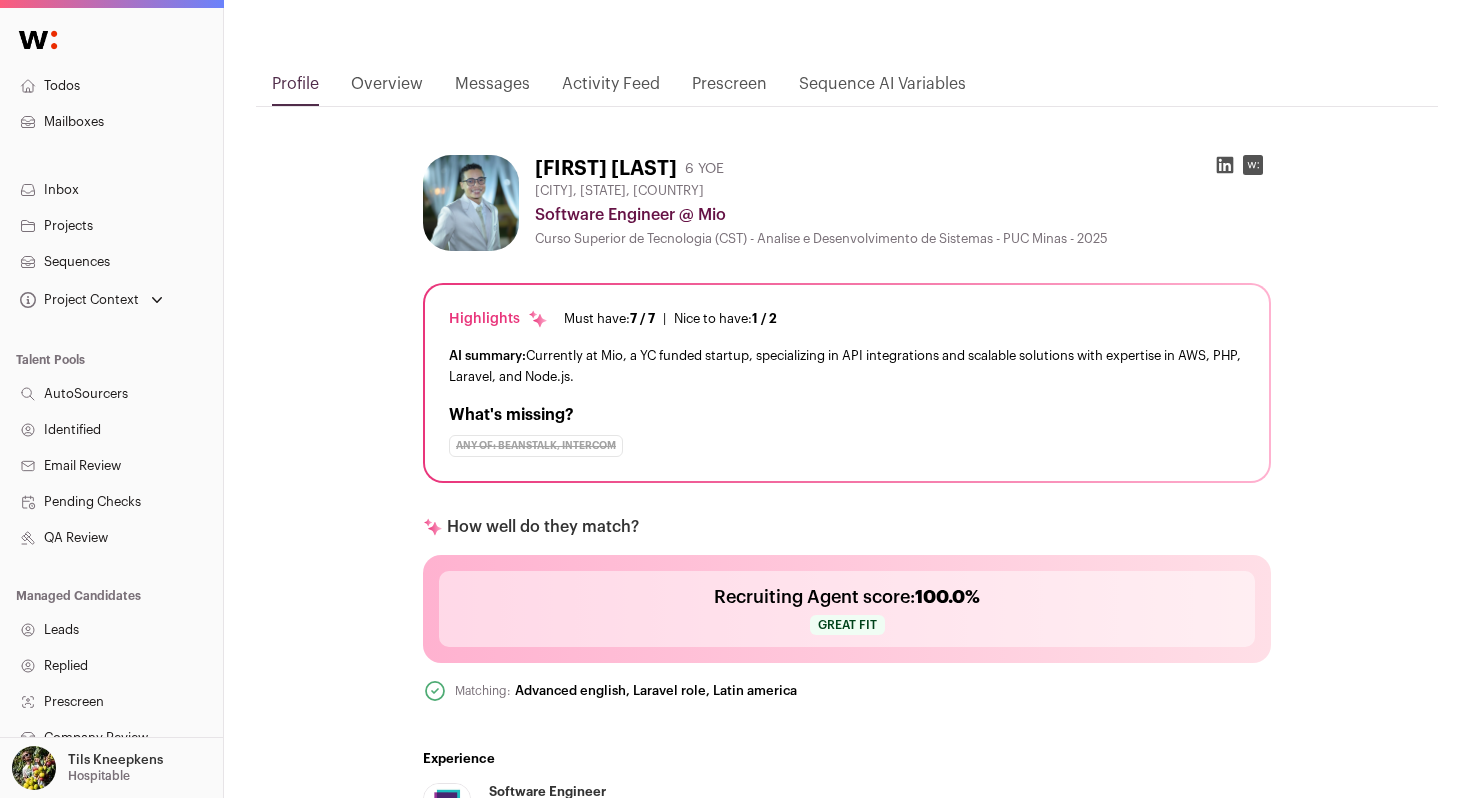 scroll, scrollTop: 0, scrollLeft: 0, axis: both 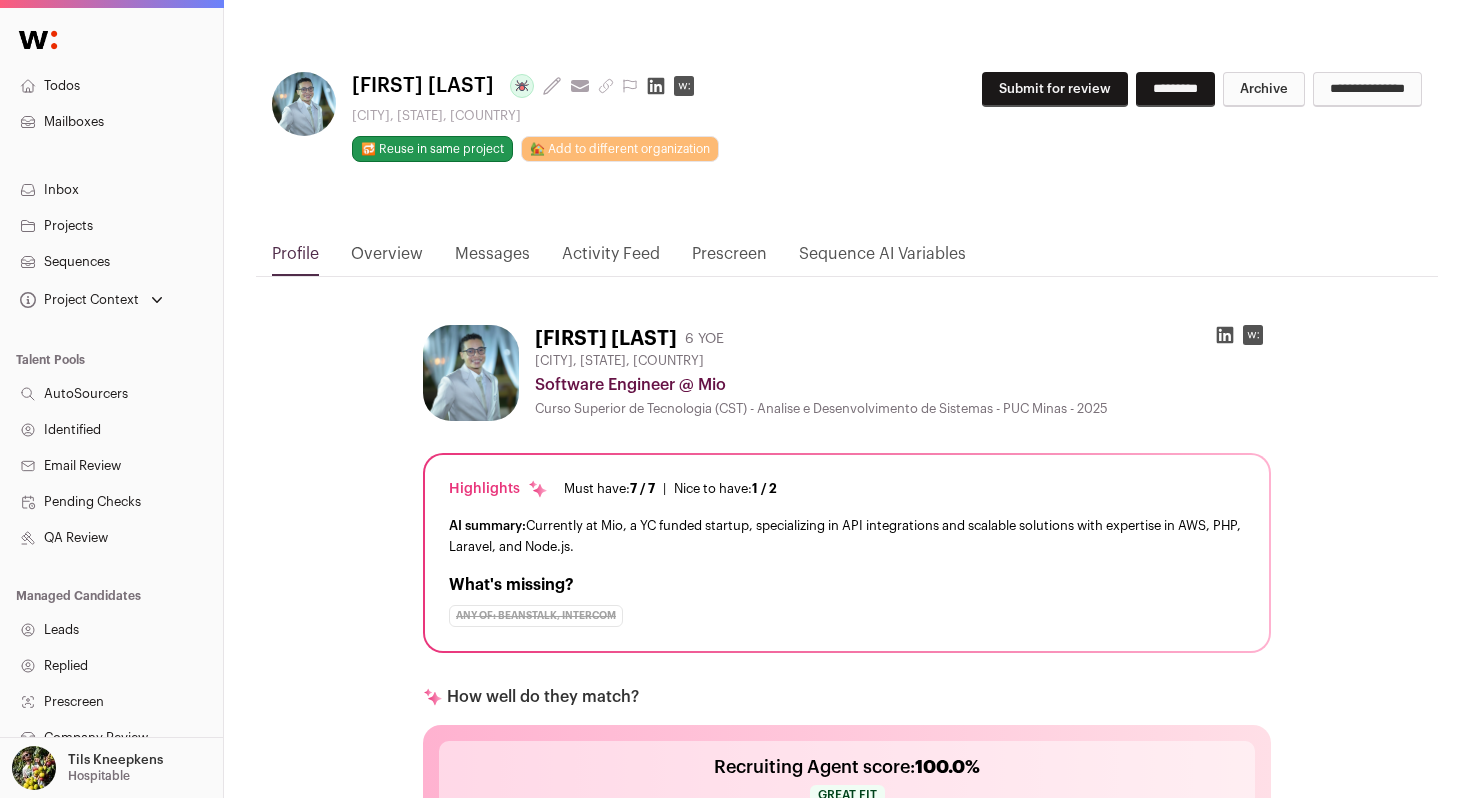 click on "Submit for review" at bounding box center (1055, 89) 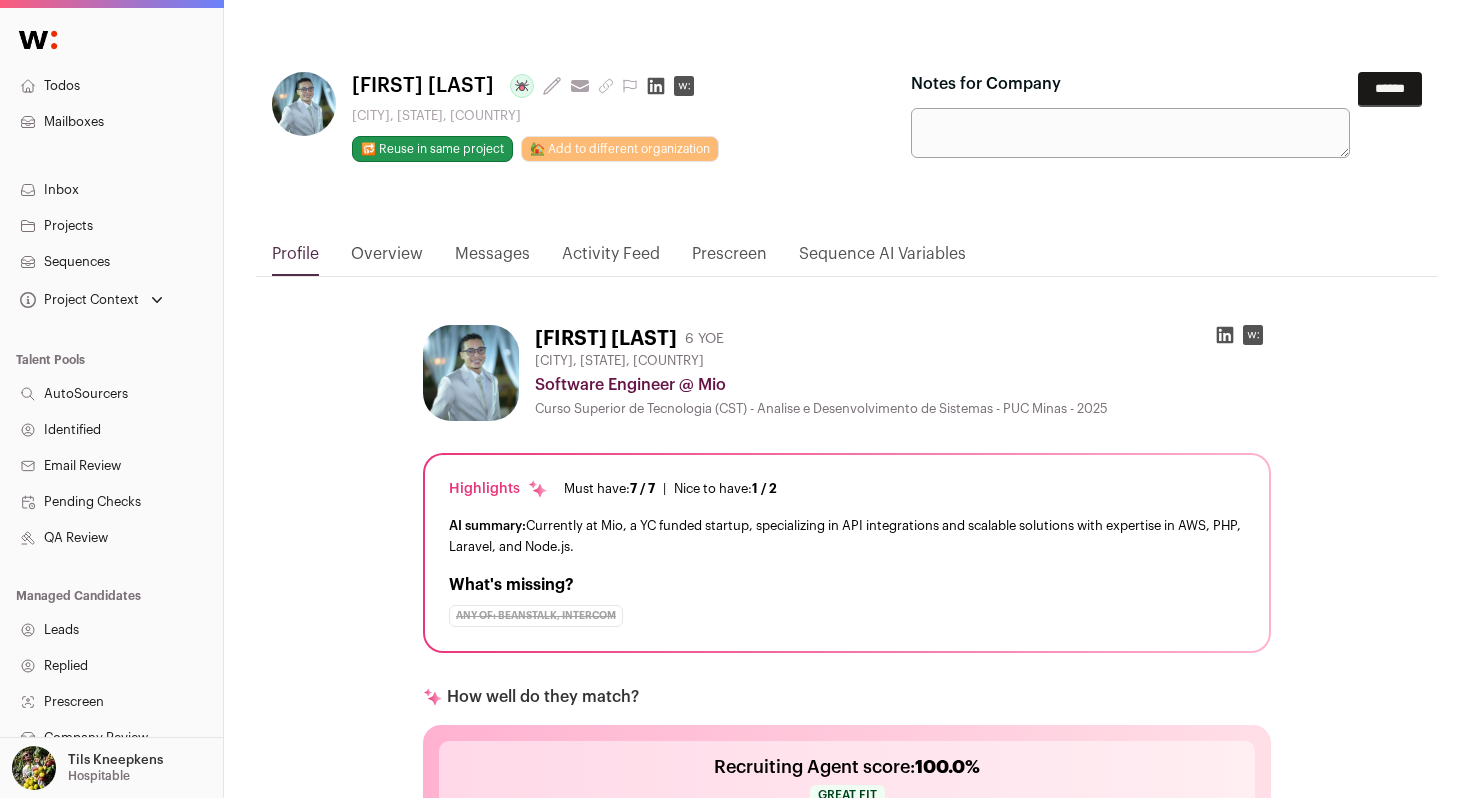 click on "******" at bounding box center (1390, 89) 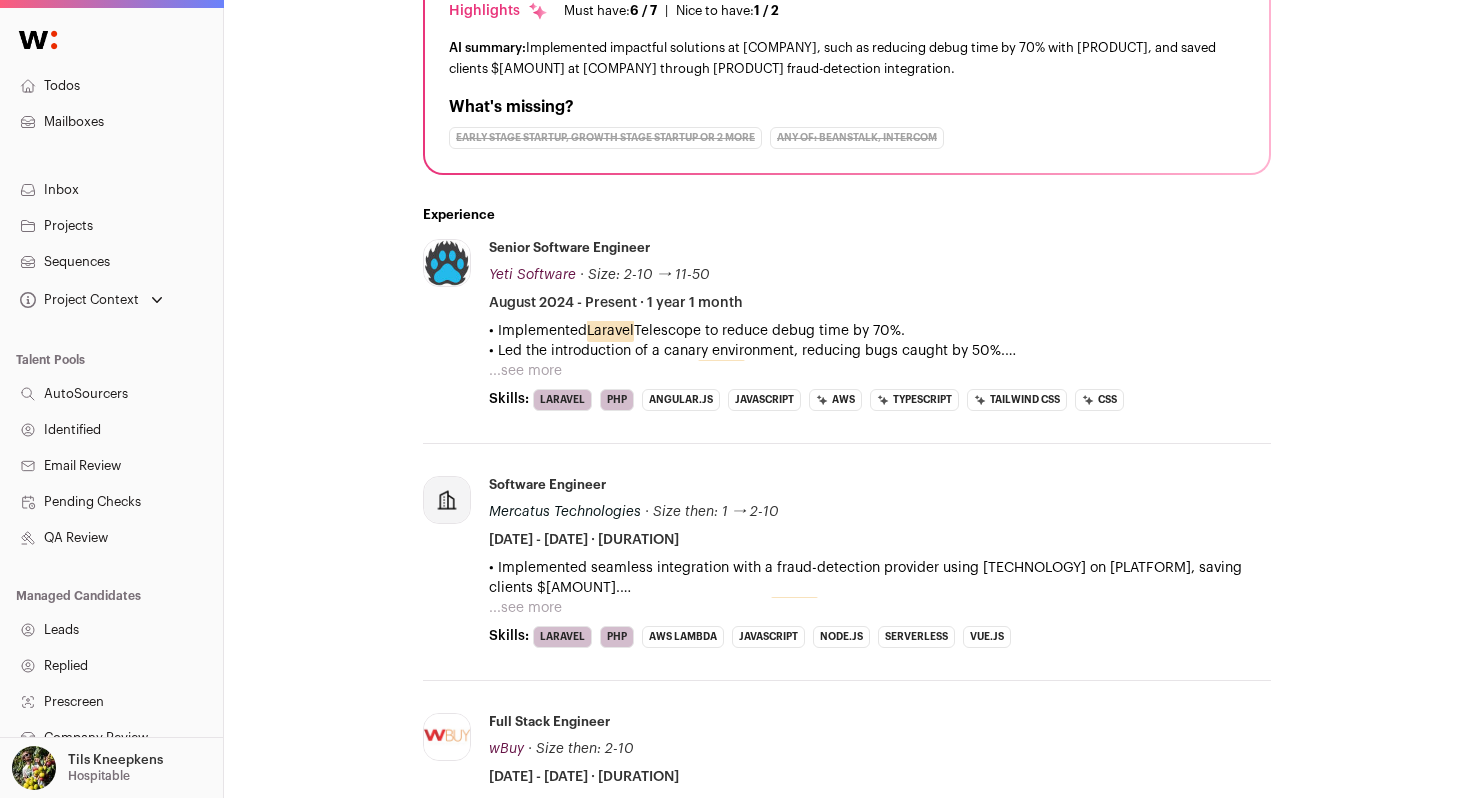 scroll, scrollTop: 479, scrollLeft: 0, axis: vertical 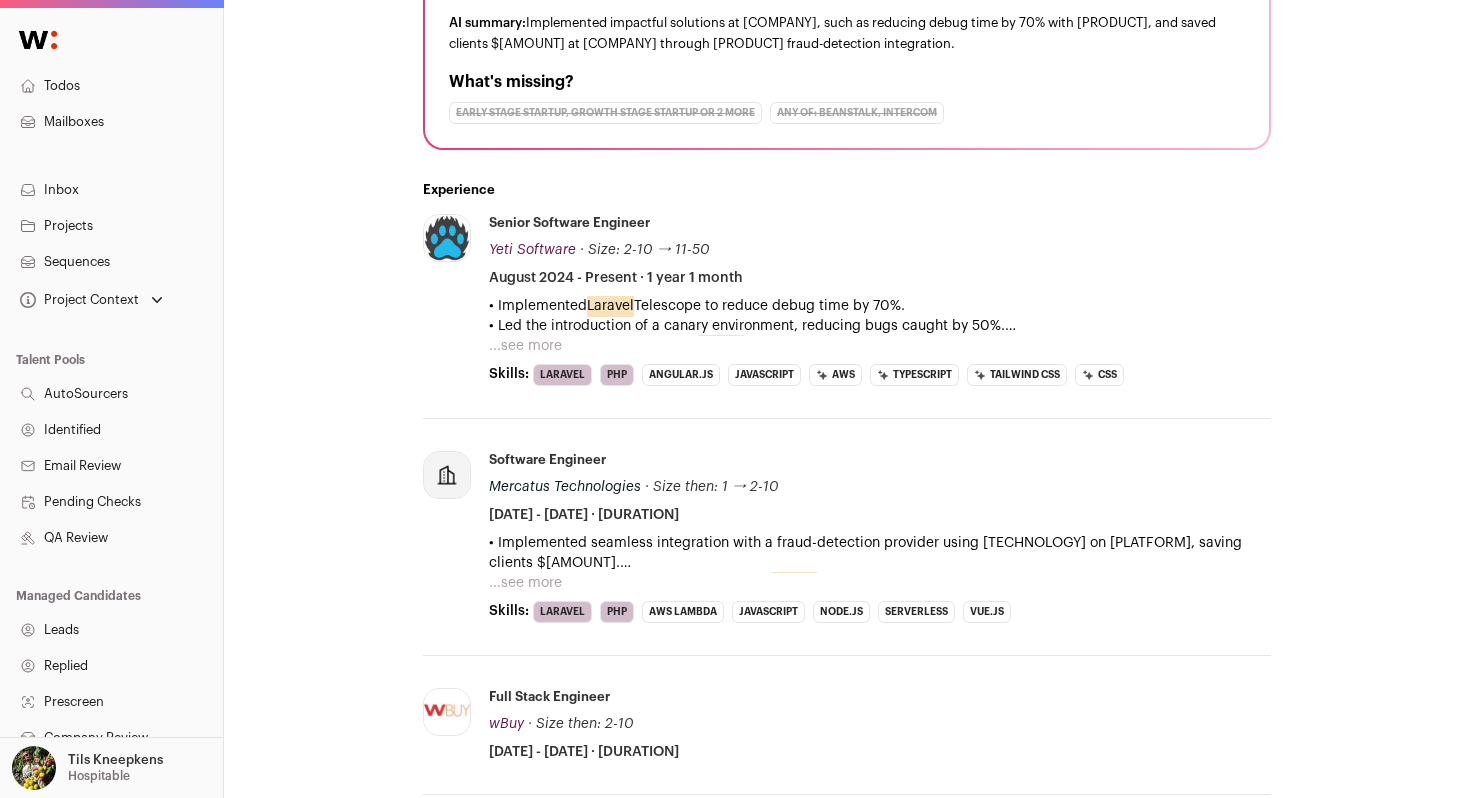 click on "...see more" at bounding box center [525, 346] 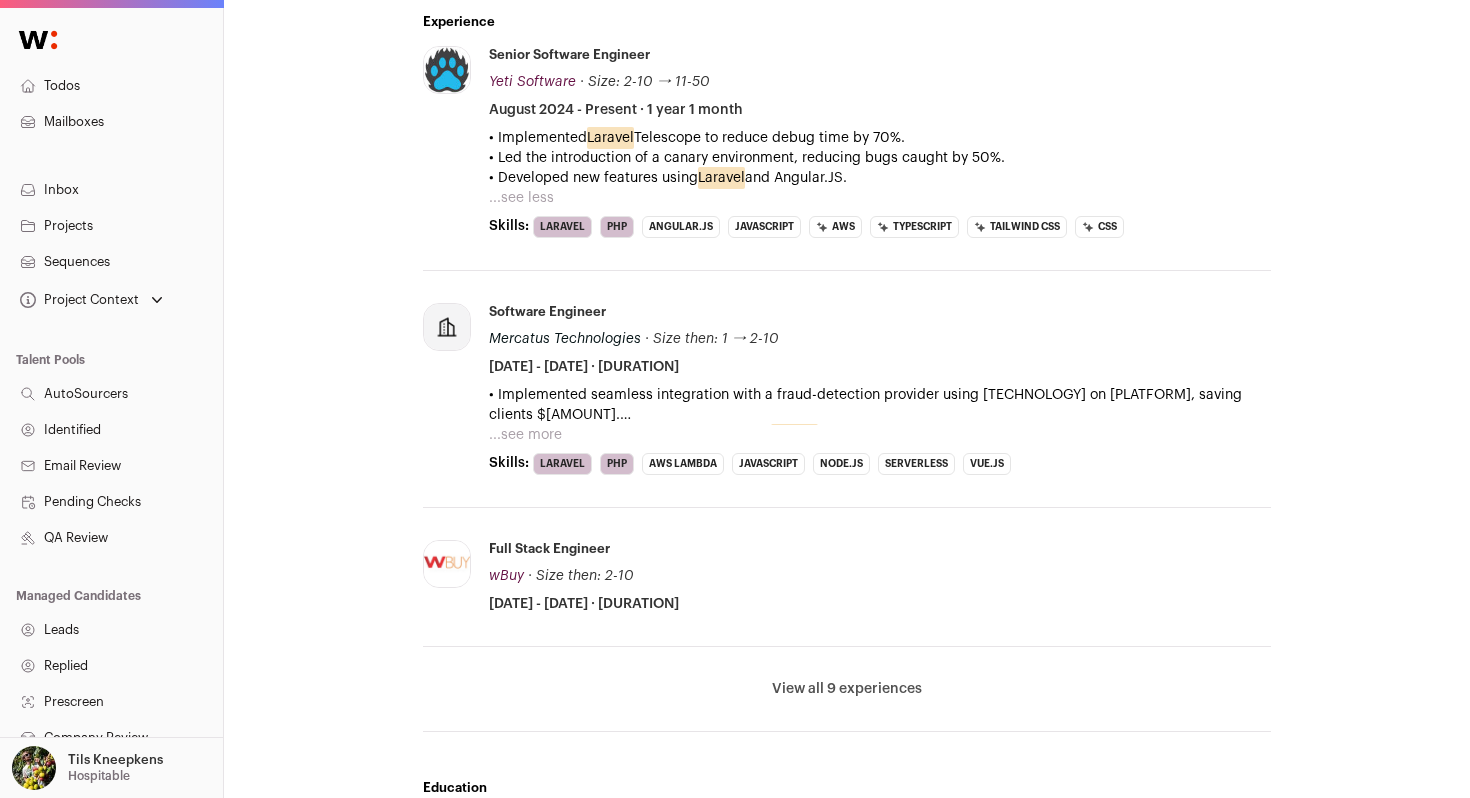 scroll, scrollTop: 682, scrollLeft: 0, axis: vertical 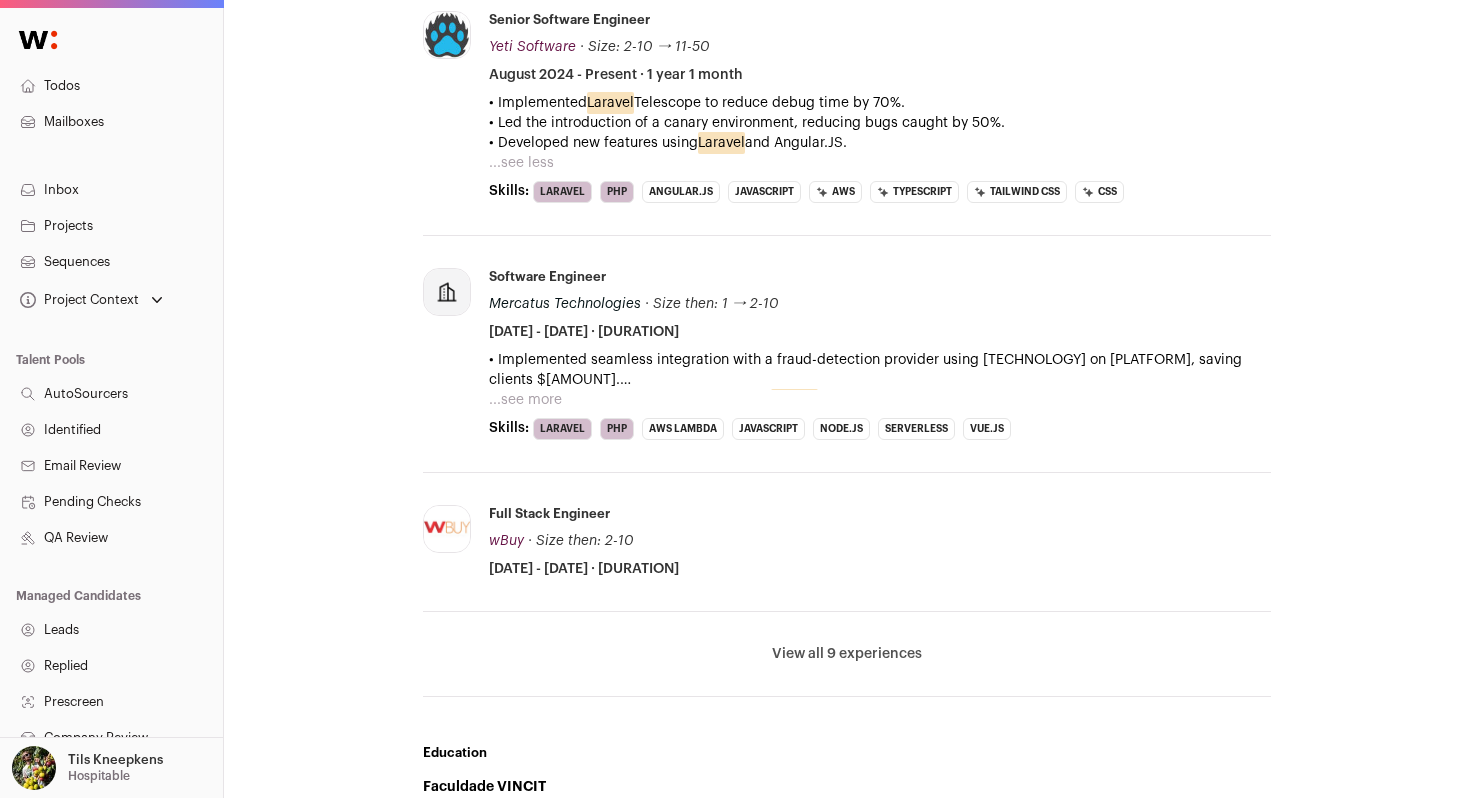 click on "...see more" at bounding box center [525, 400] 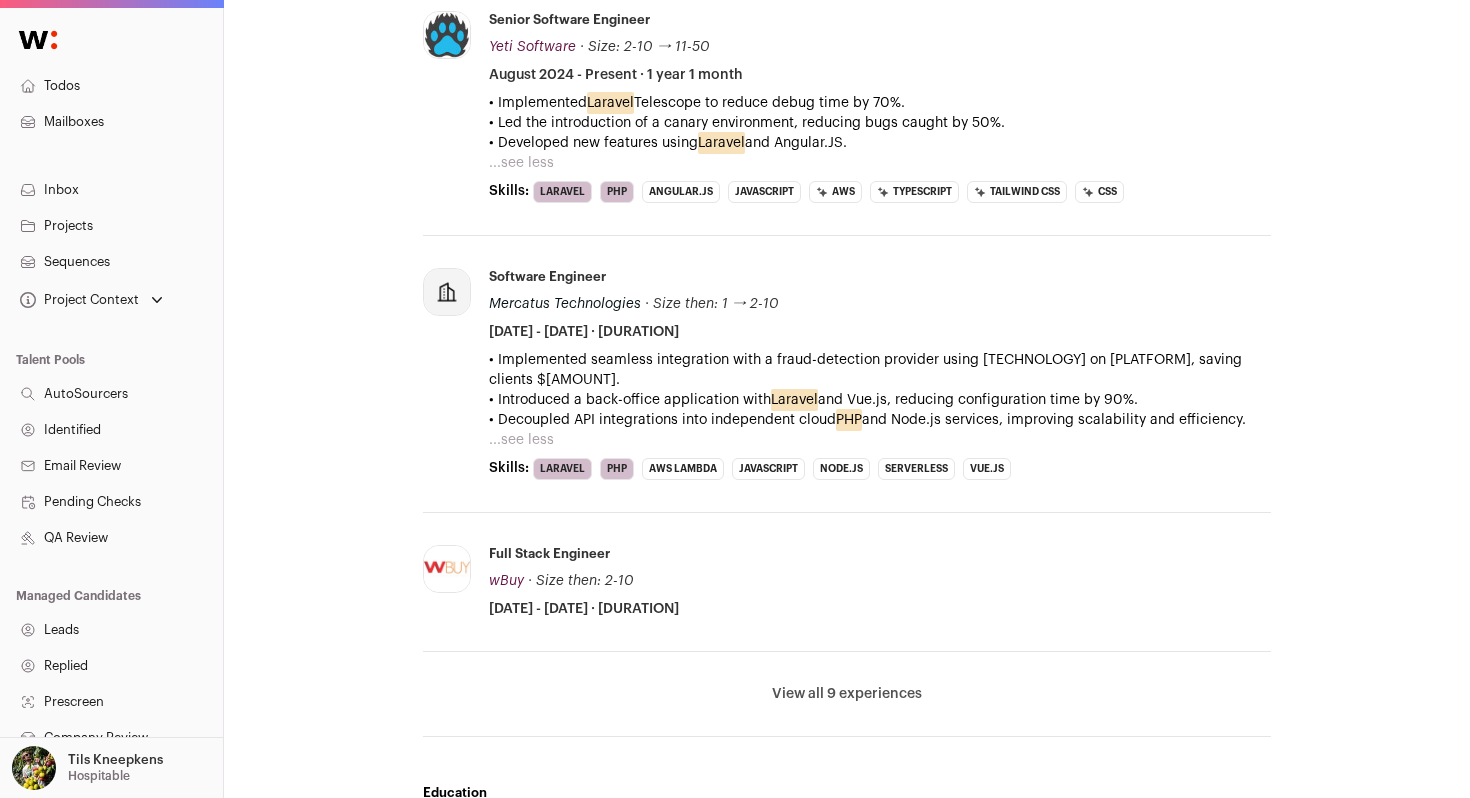 click on "View all 9 experiences" at bounding box center (847, 694) 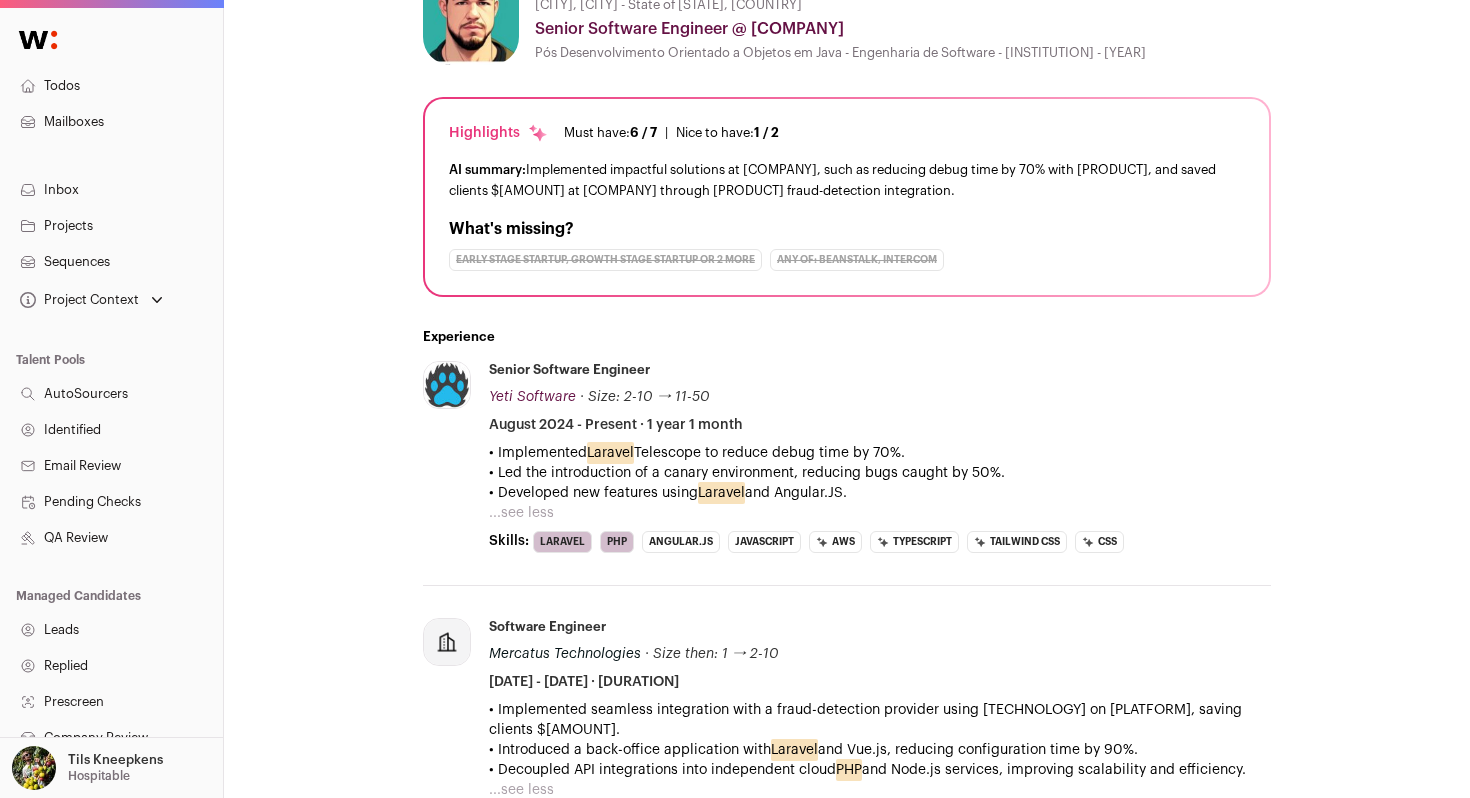 scroll, scrollTop: 0, scrollLeft: 0, axis: both 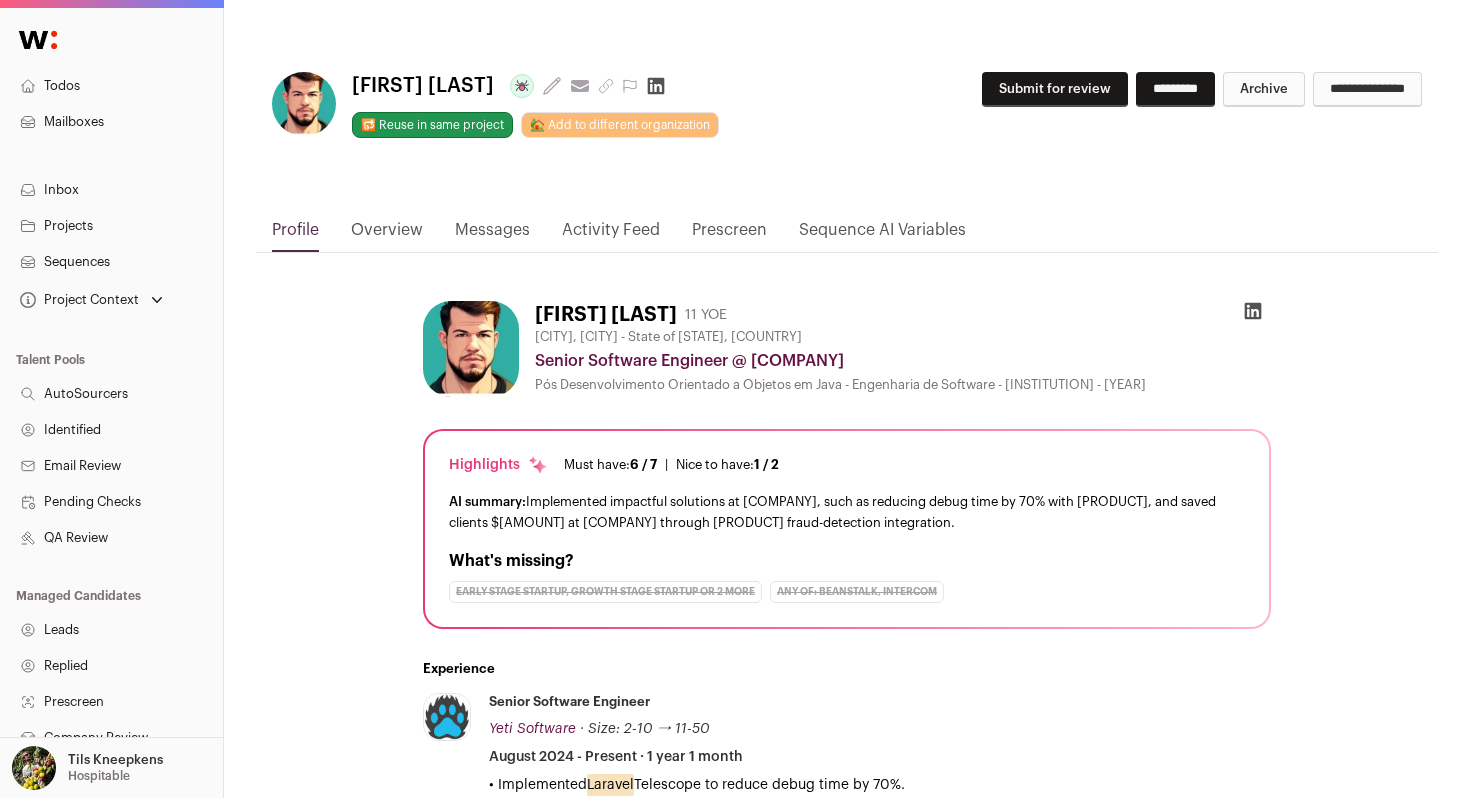 click on "Submit for review" at bounding box center [1055, 89] 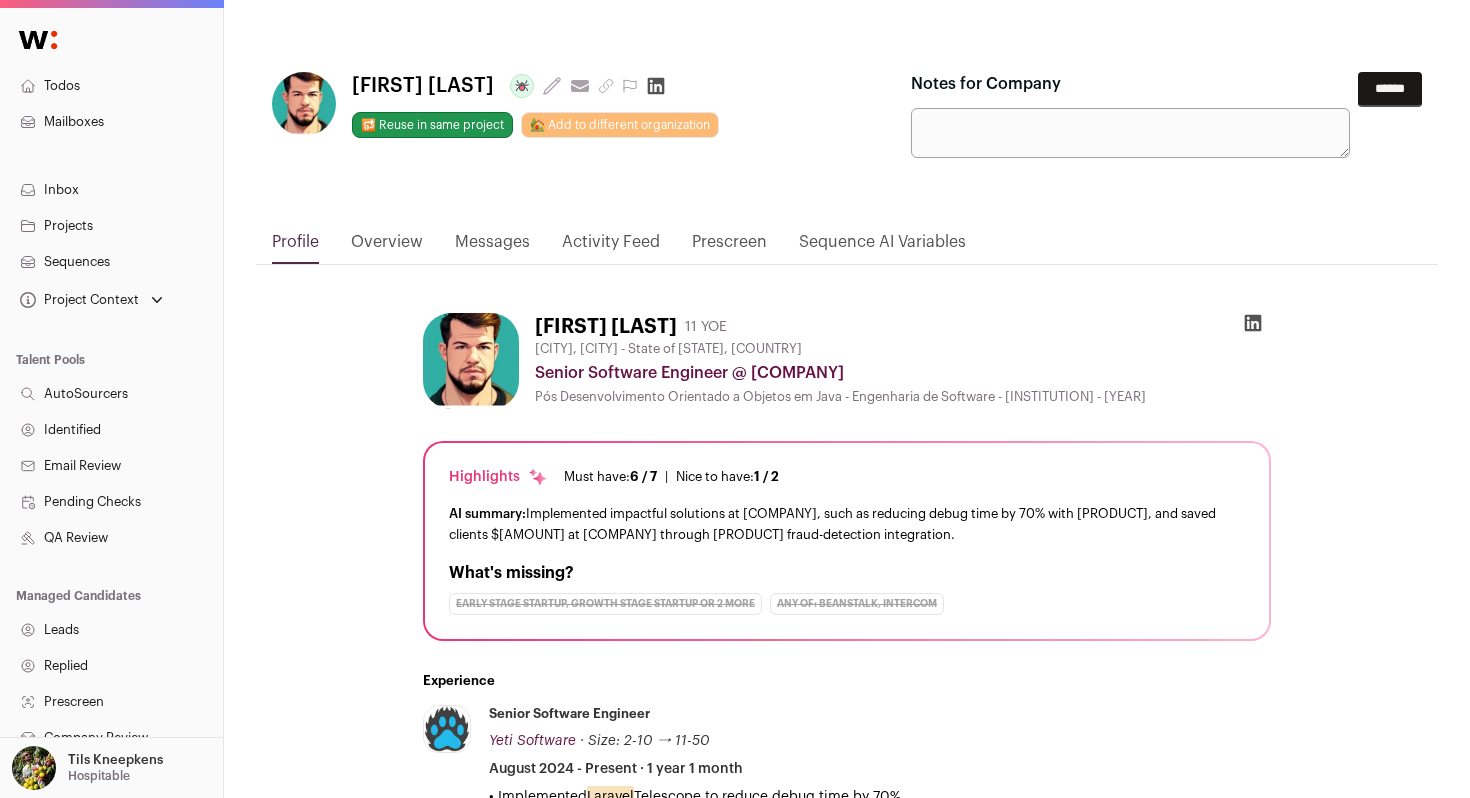 click on "******" at bounding box center [1390, 89] 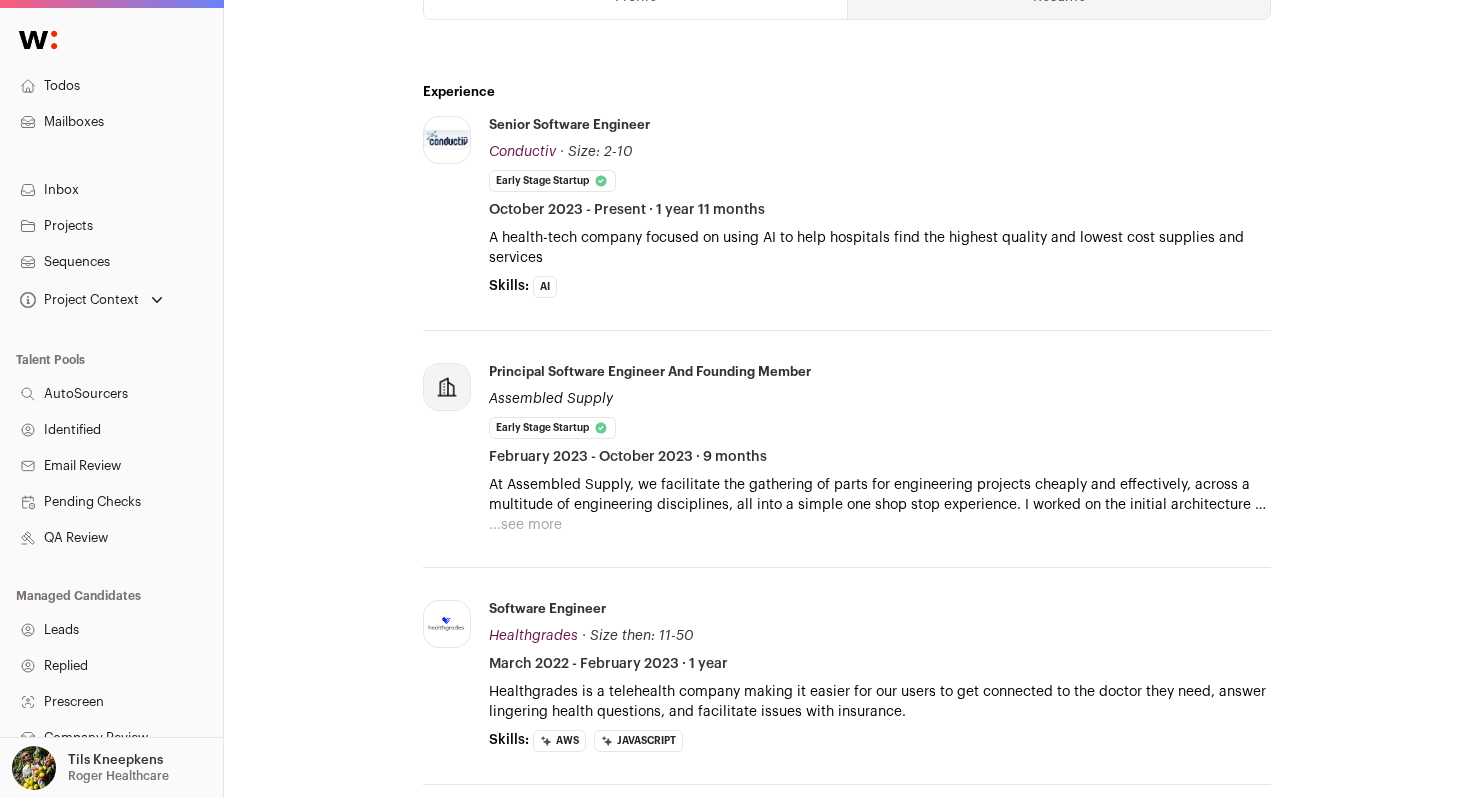 scroll, scrollTop: 0, scrollLeft: 0, axis: both 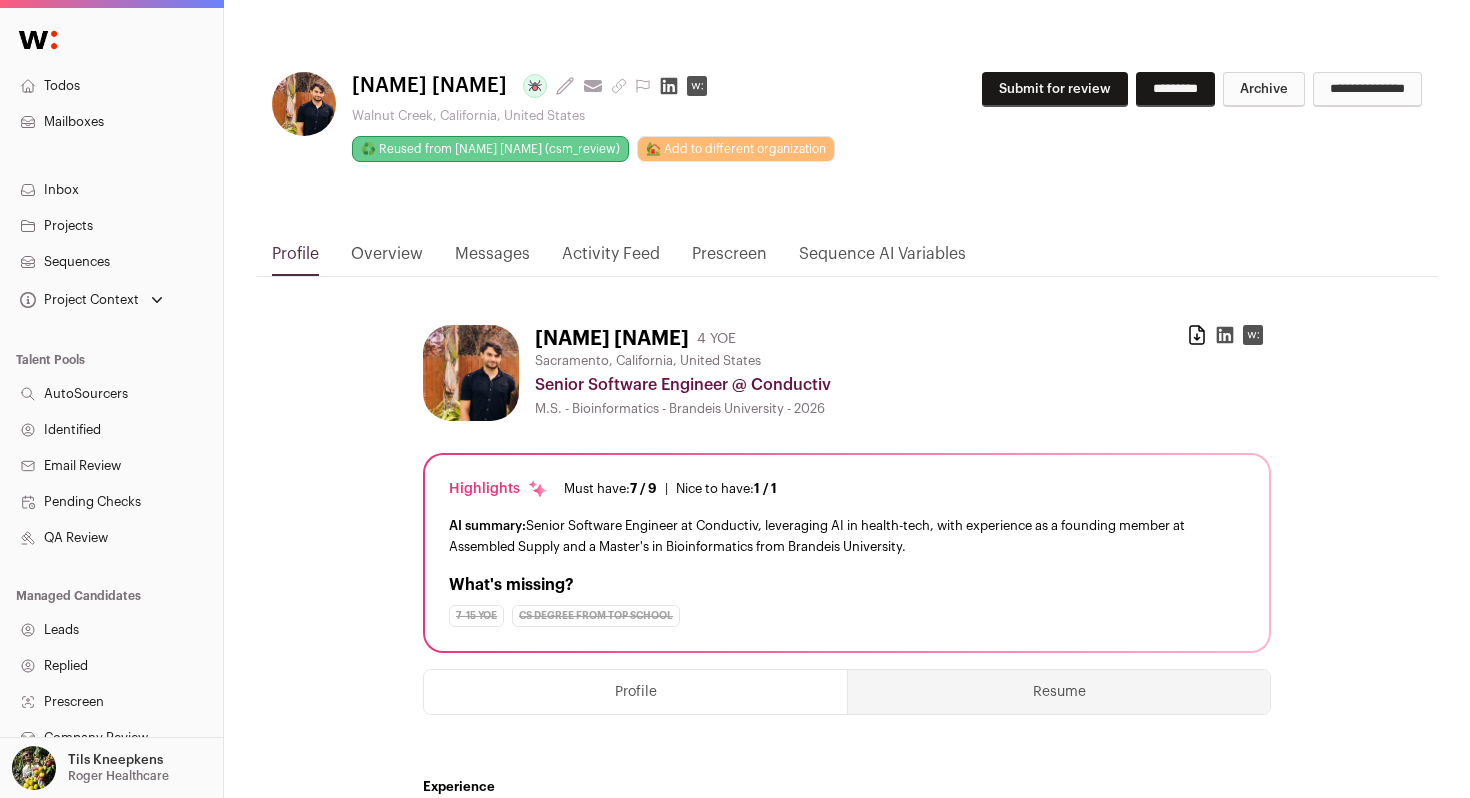 click on "*********" at bounding box center [1175, 89] 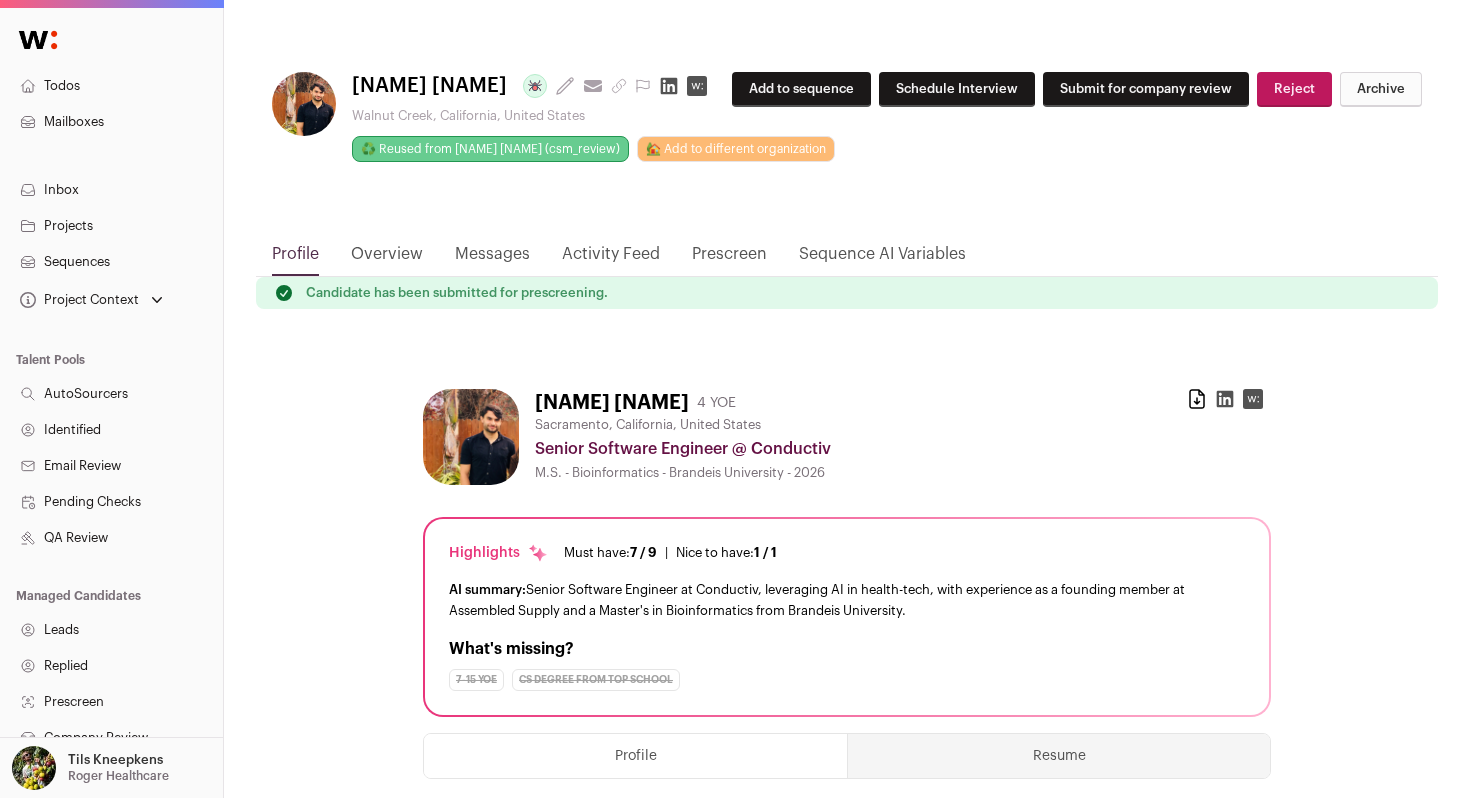 click on "Add to sequence" at bounding box center [801, 89] 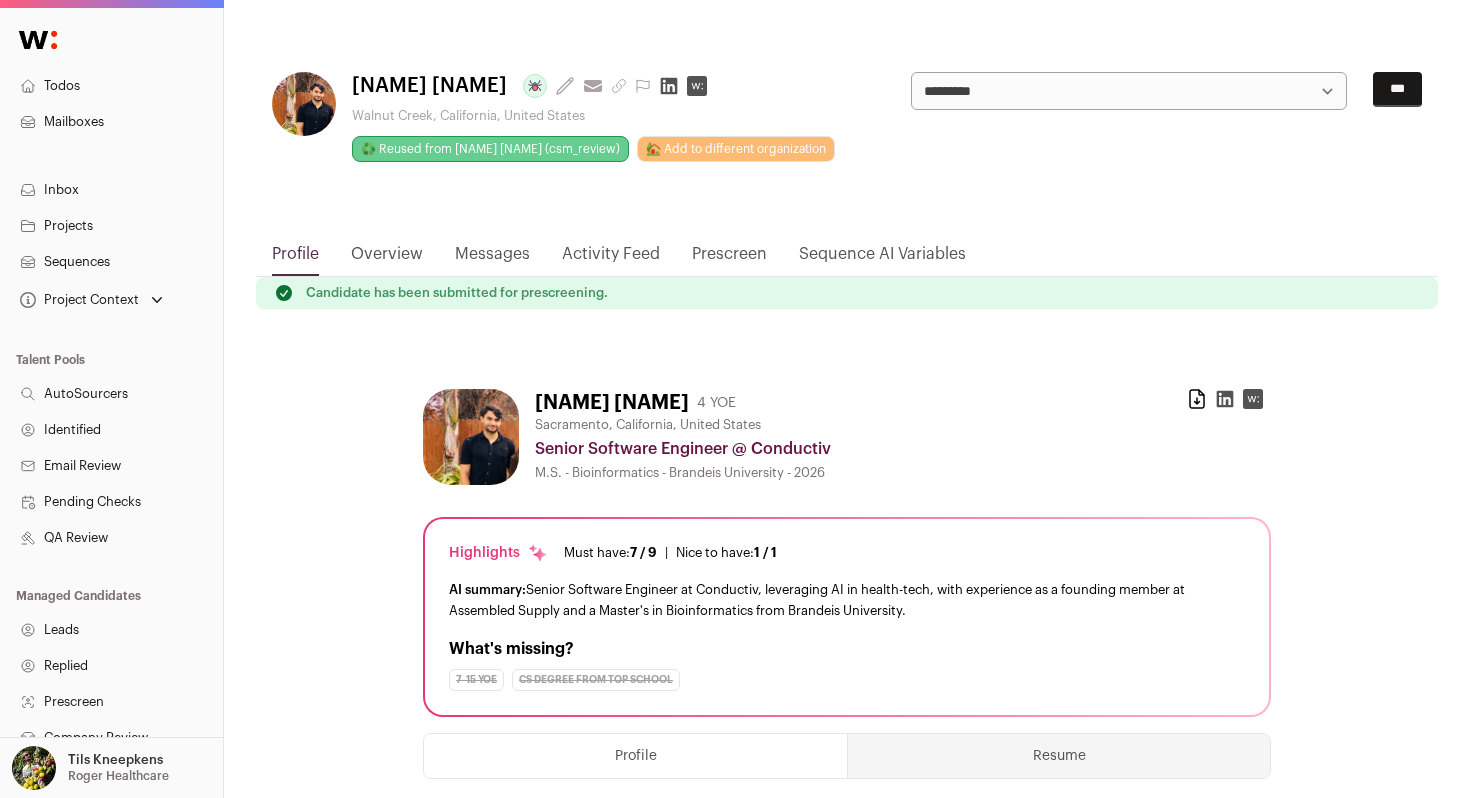 click on "**********" at bounding box center (1129, 91) 